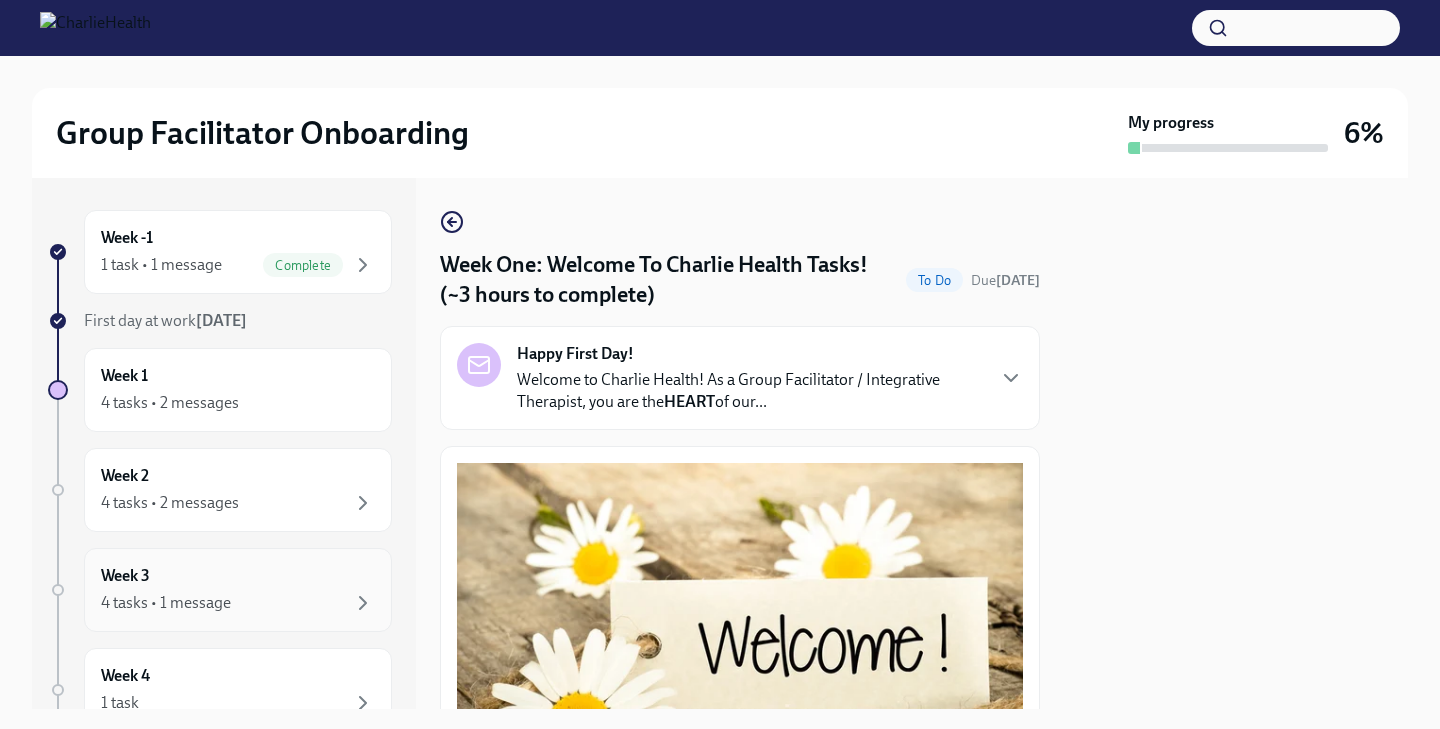 scroll, scrollTop: 0, scrollLeft: 0, axis: both 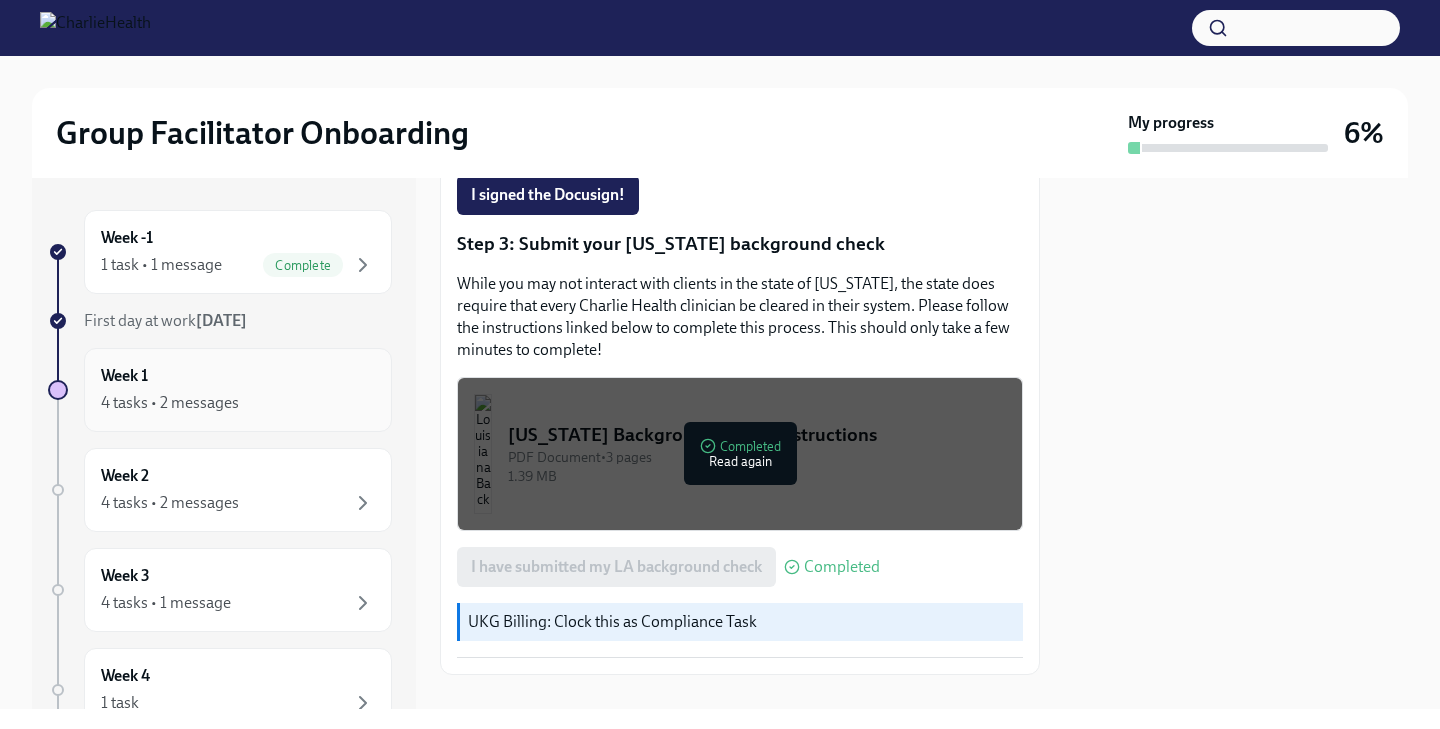 click on "4 tasks • 2 messages" at bounding box center [238, 403] 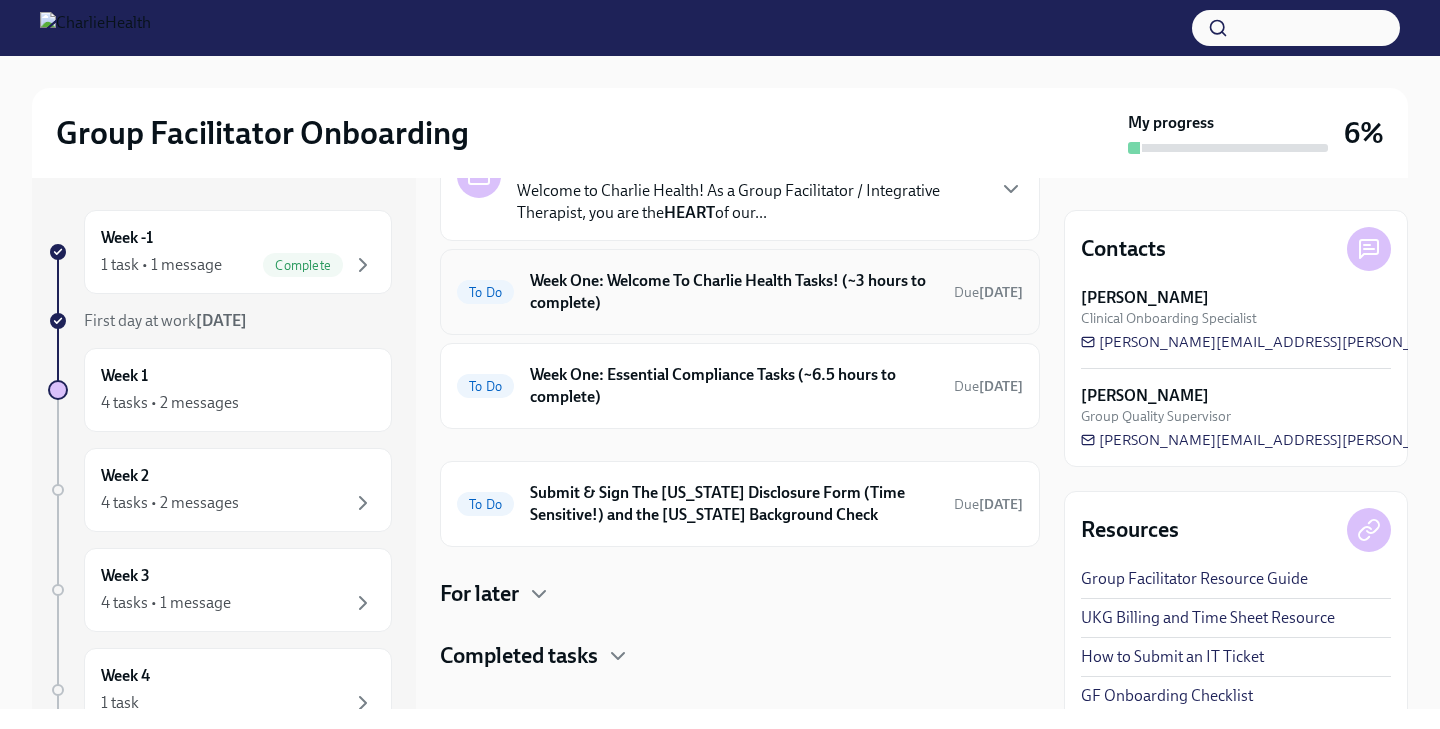 scroll, scrollTop: 134, scrollLeft: 0, axis: vertical 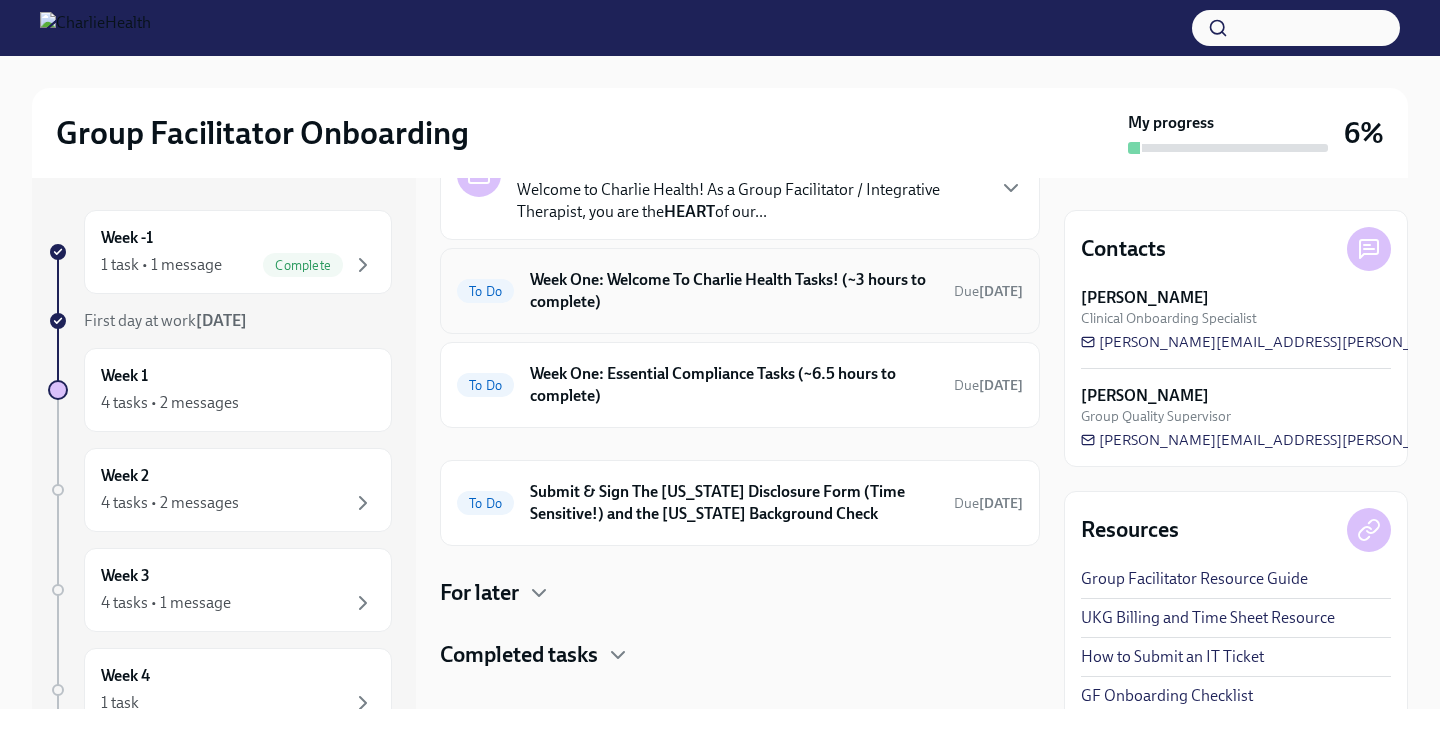 click on "To Do Week One: Welcome To Charlie Health Tasks! (~3 hours to complete) Due  in 4 days" at bounding box center (740, 291) 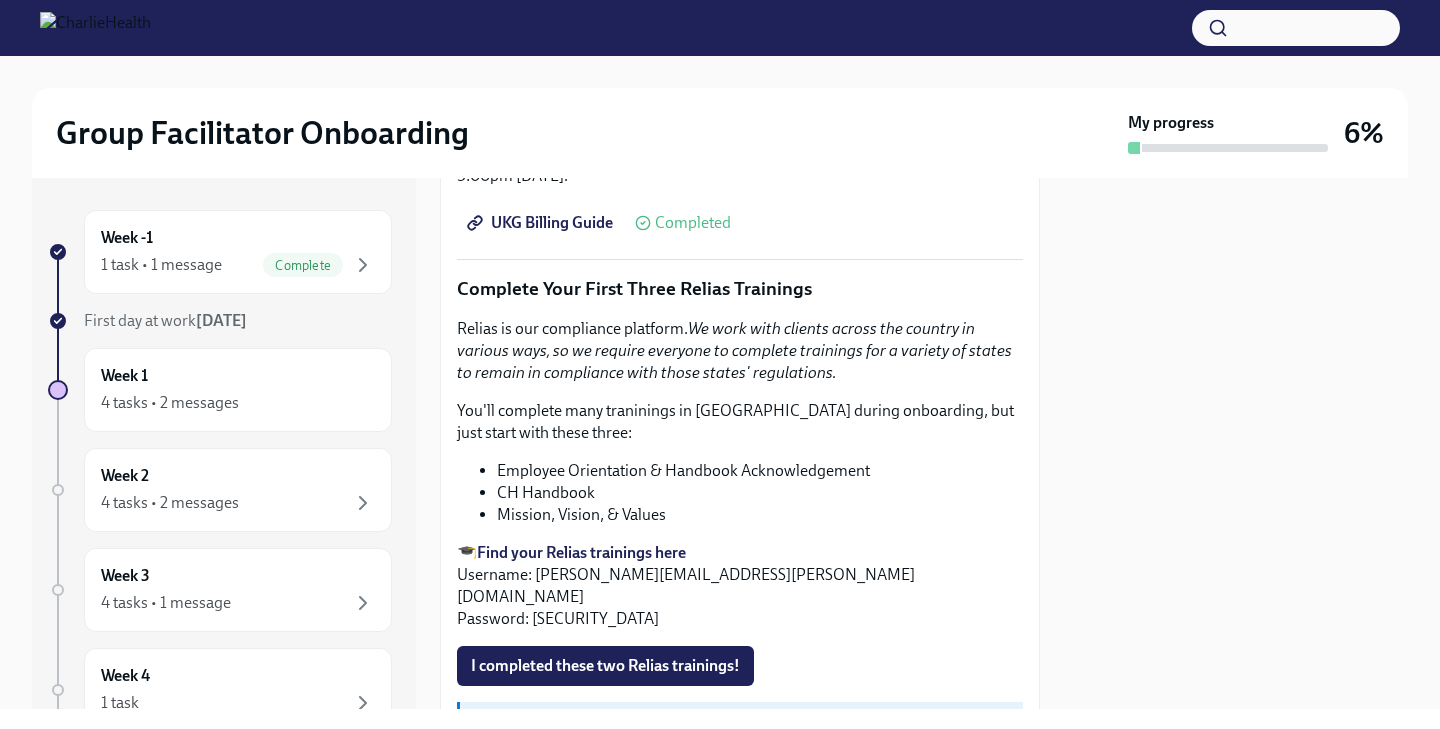 scroll, scrollTop: 2040, scrollLeft: 0, axis: vertical 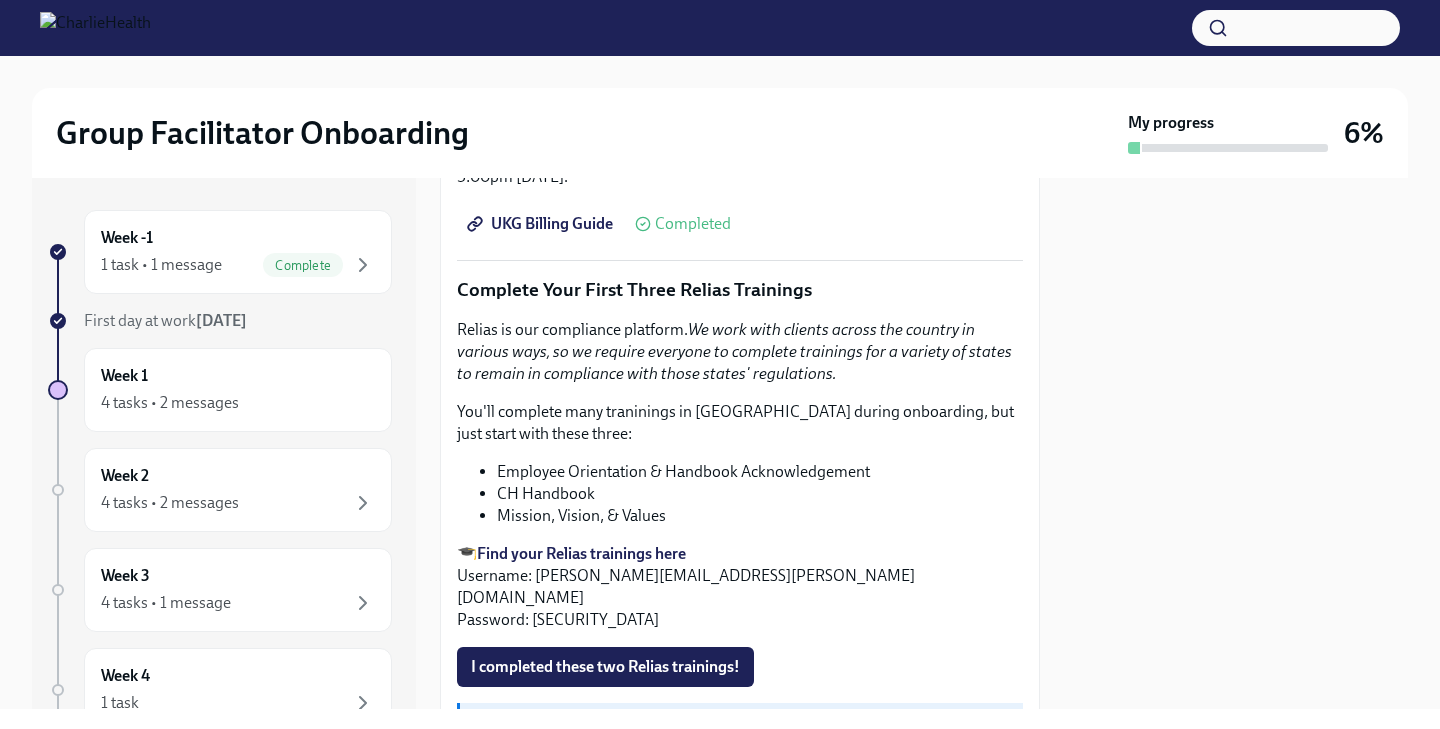 click on "Find your Relias trainings here" at bounding box center [581, 553] 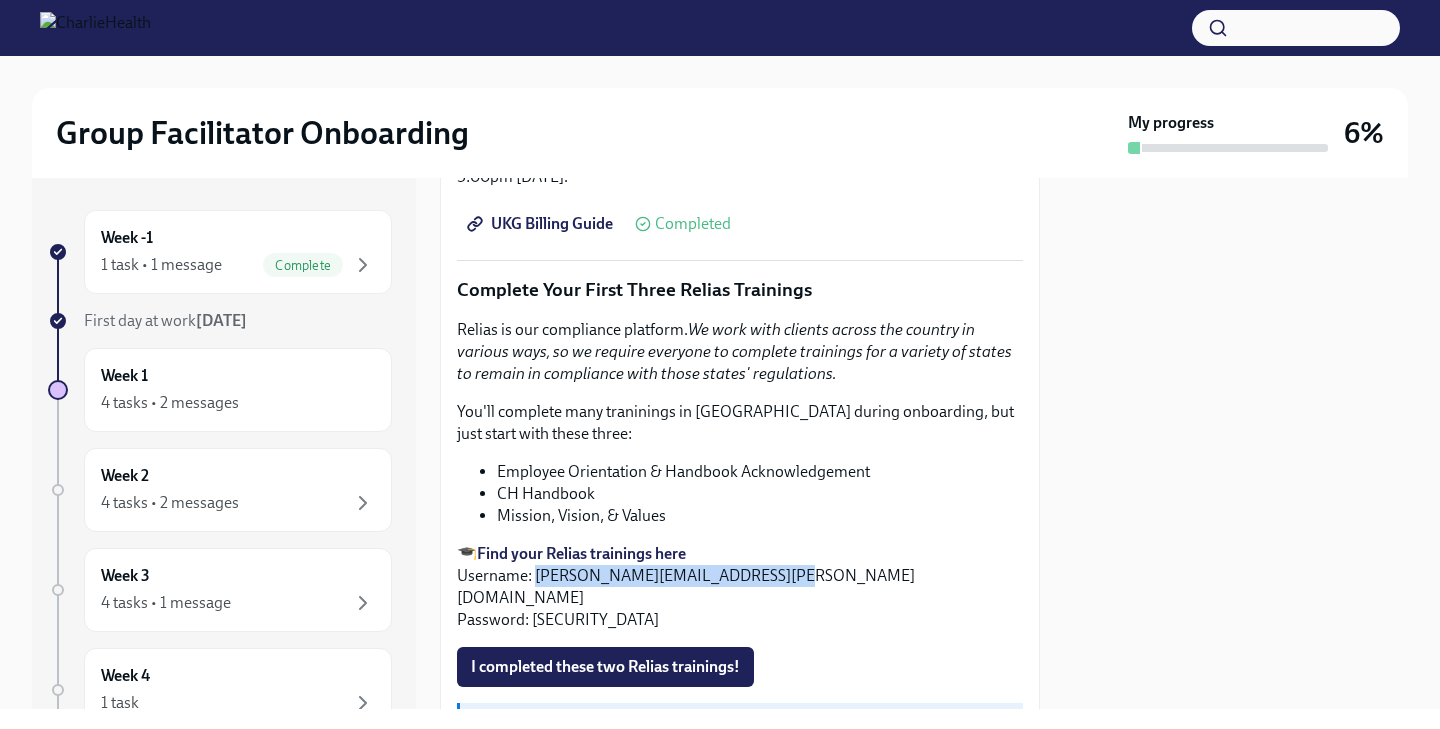 drag, startPoint x: 779, startPoint y: 581, endPoint x: 535, endPoint y: 572, distance: 244.16592 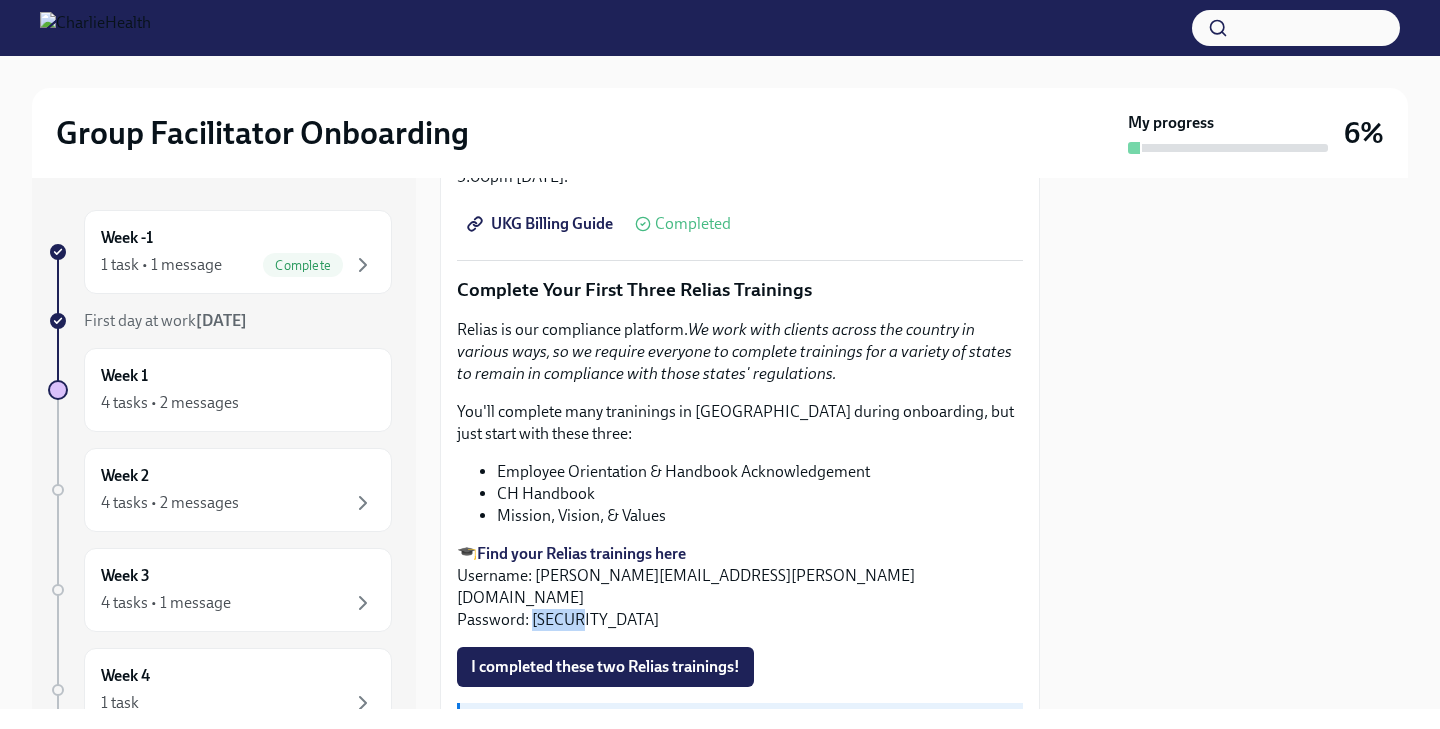 drag, startPoint x: 588, startPoint y: 599, endPoint x: 529, endPoint y: 591, distance: 59.5399 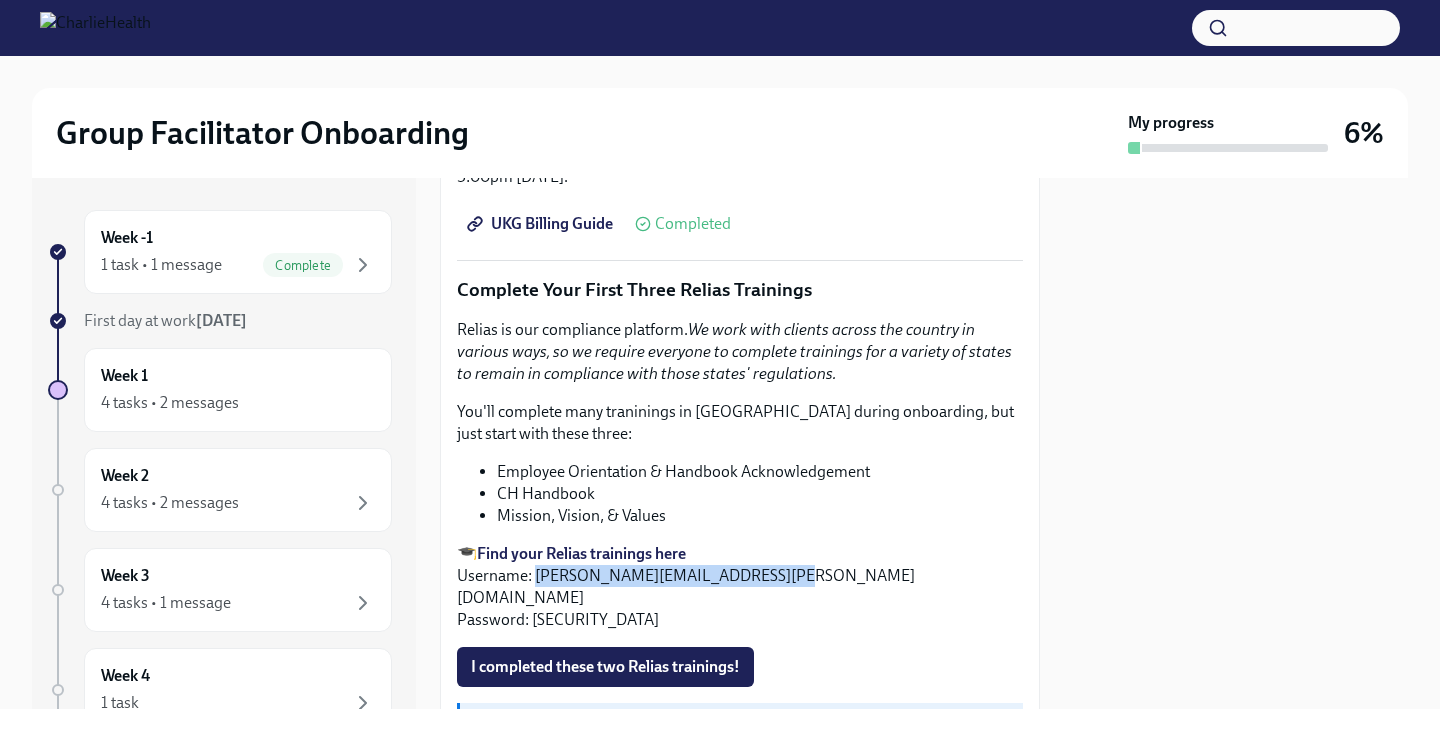 drag, startPoint x: 797, startPoint y: 578, endPoint x: 539, endPoint y: 566, distance: 258.27893 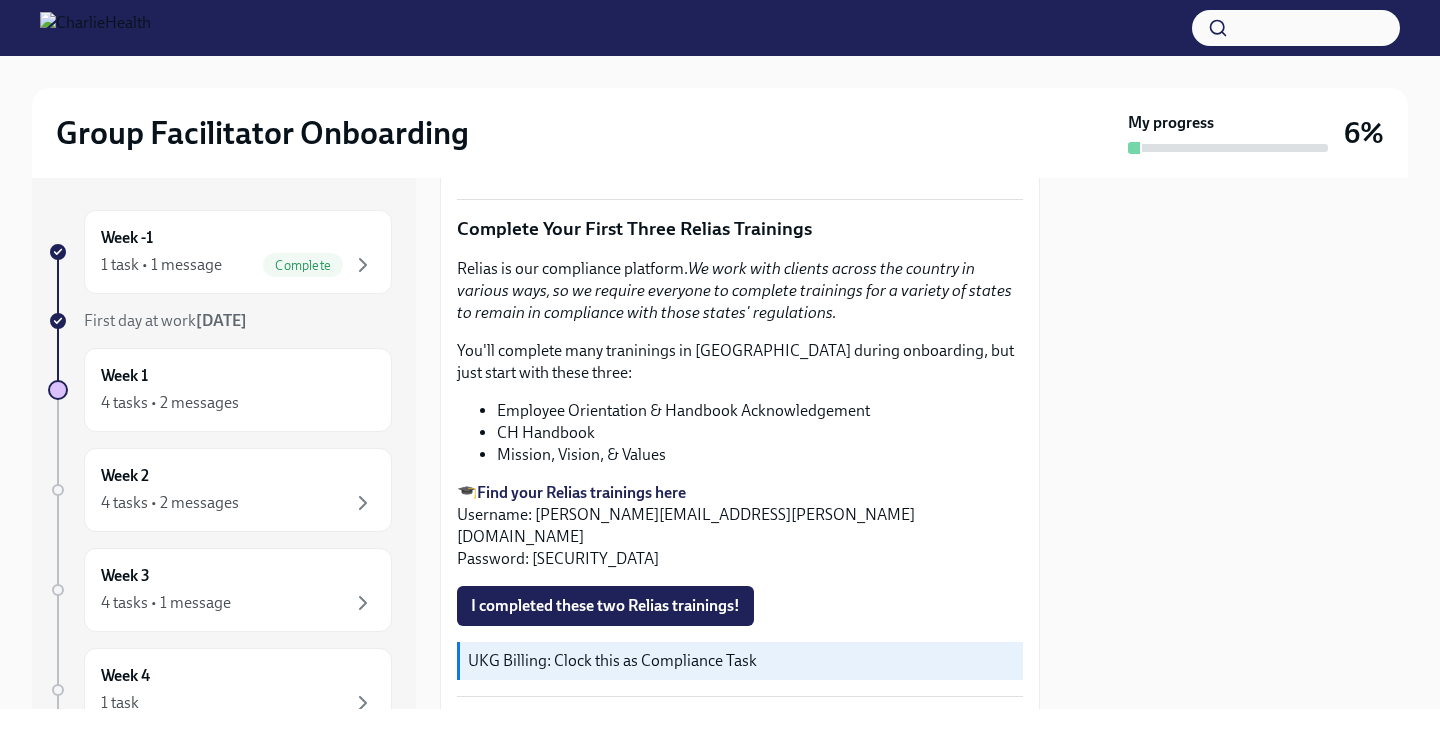 click on "CH Handbook" at bounding box center [760, 433] 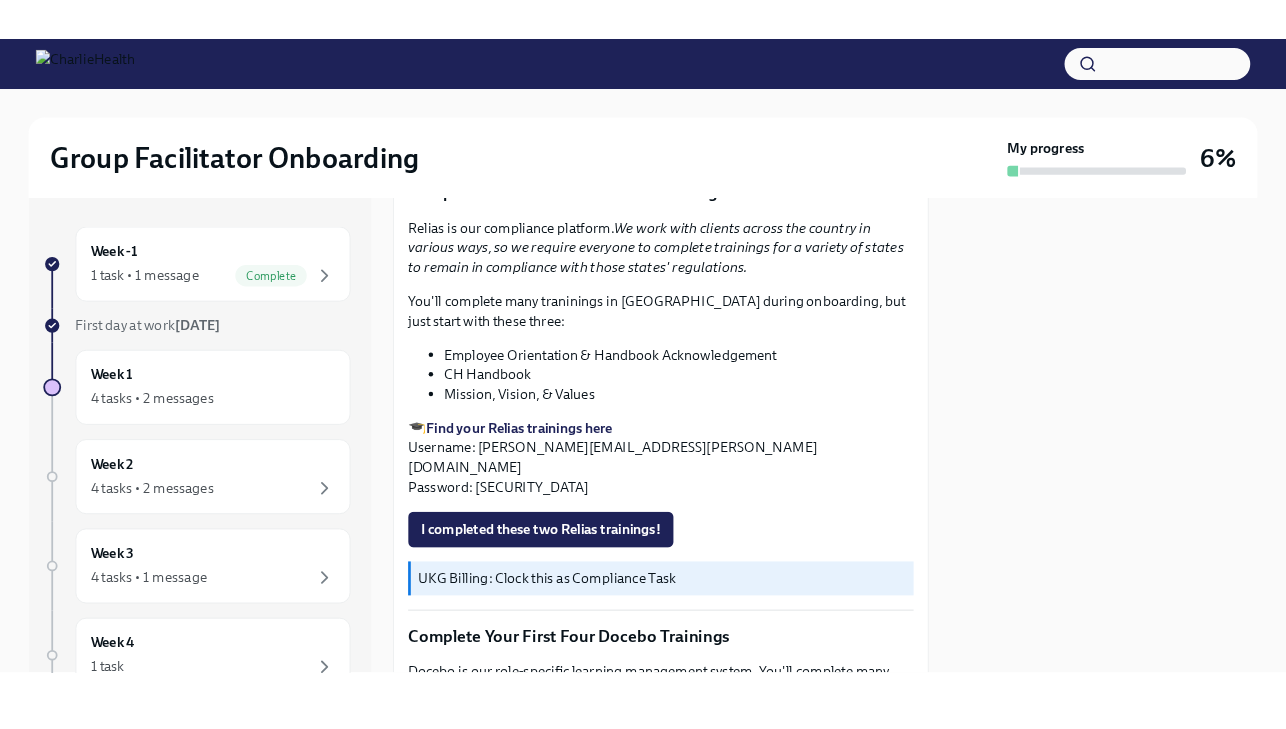 scroll, scrollTop: 2161, scrollLeft: 0, axis: vertical 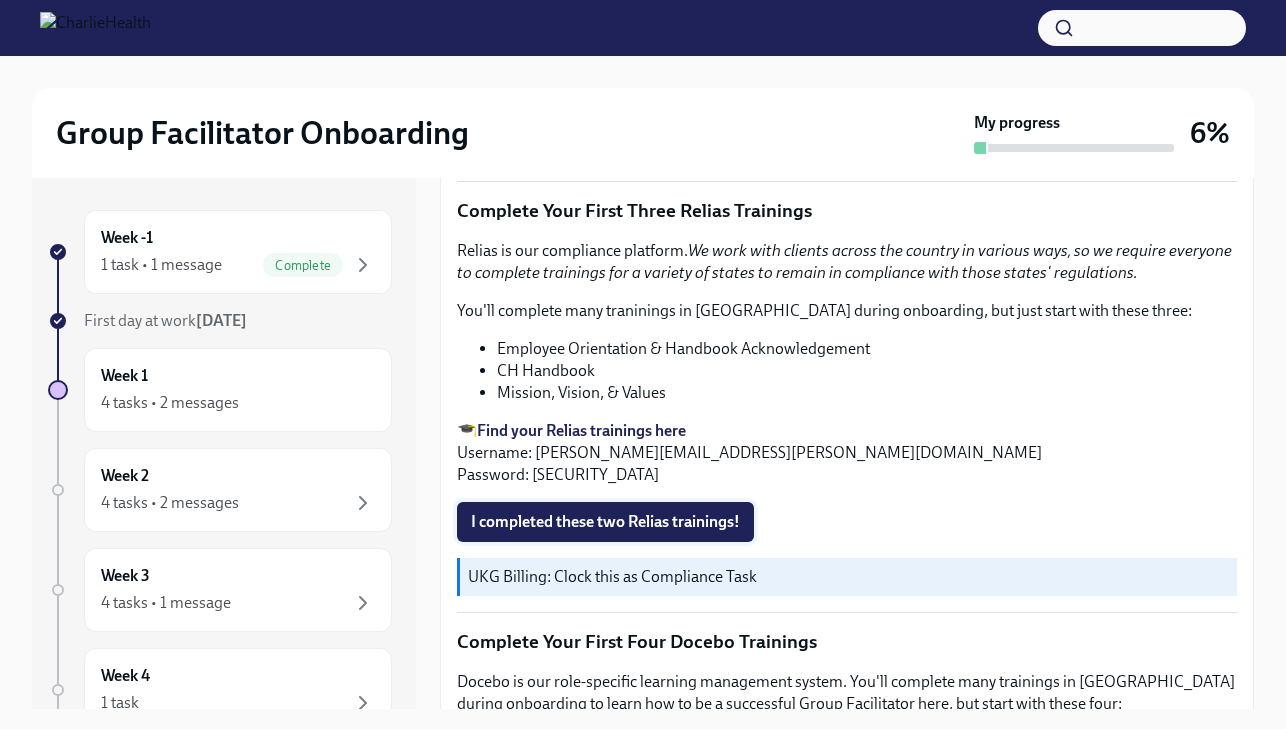 click on "I completed these two Relias trainings!" at bounding box center (605, 522) 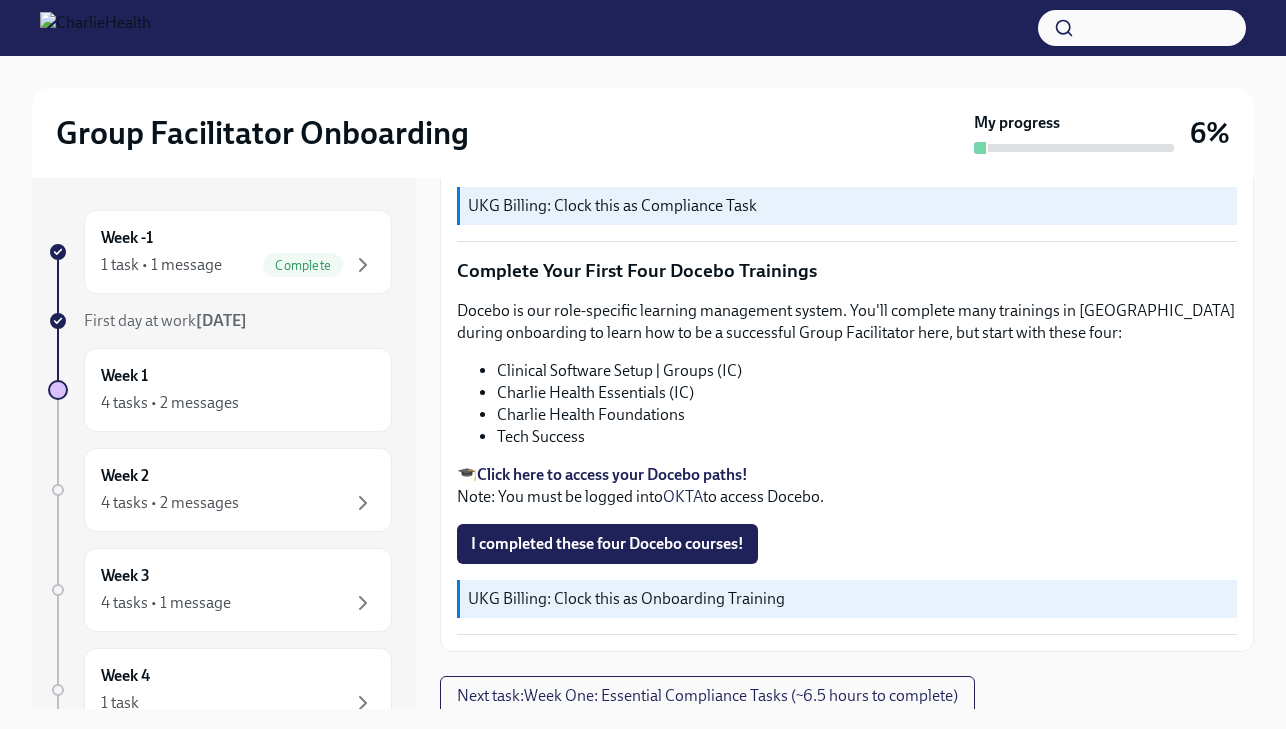 scroll, scrollTop: 2705, scrollLeft: 0, axis: vertical 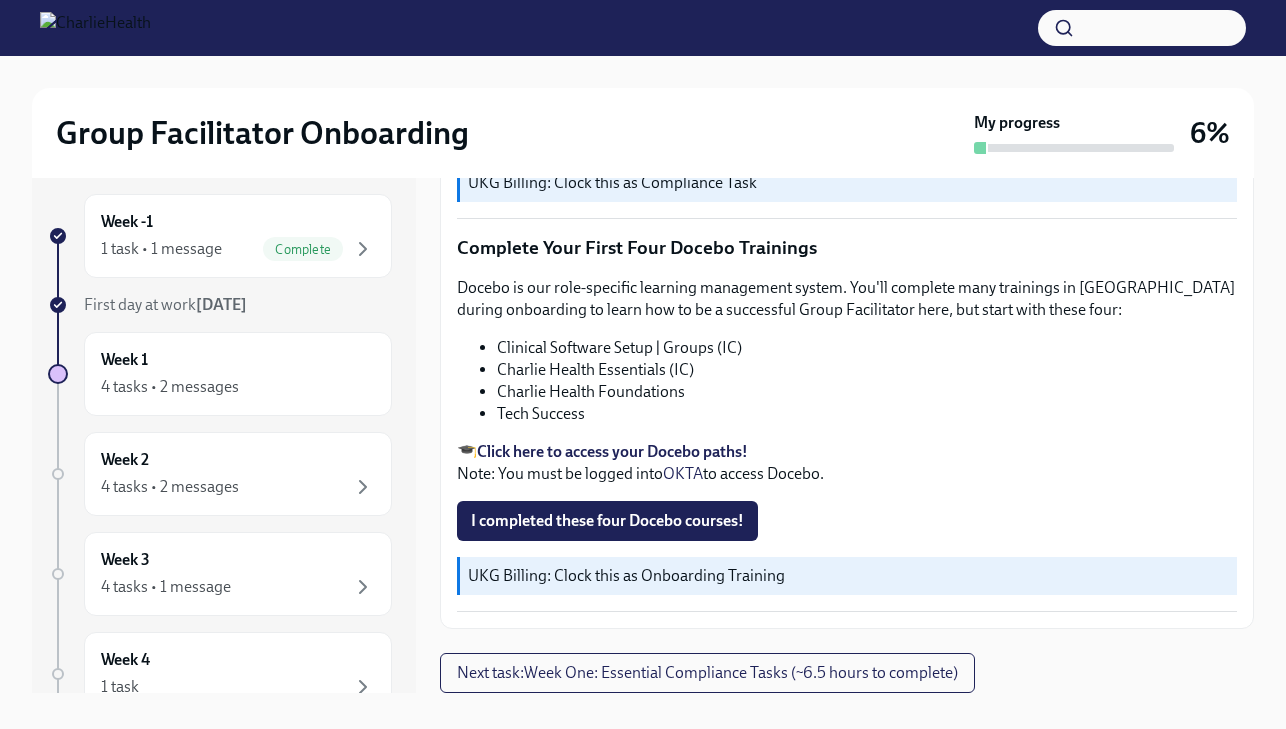 click on "Click here to access your Docebo paths!" at bounding box center [612, 451] 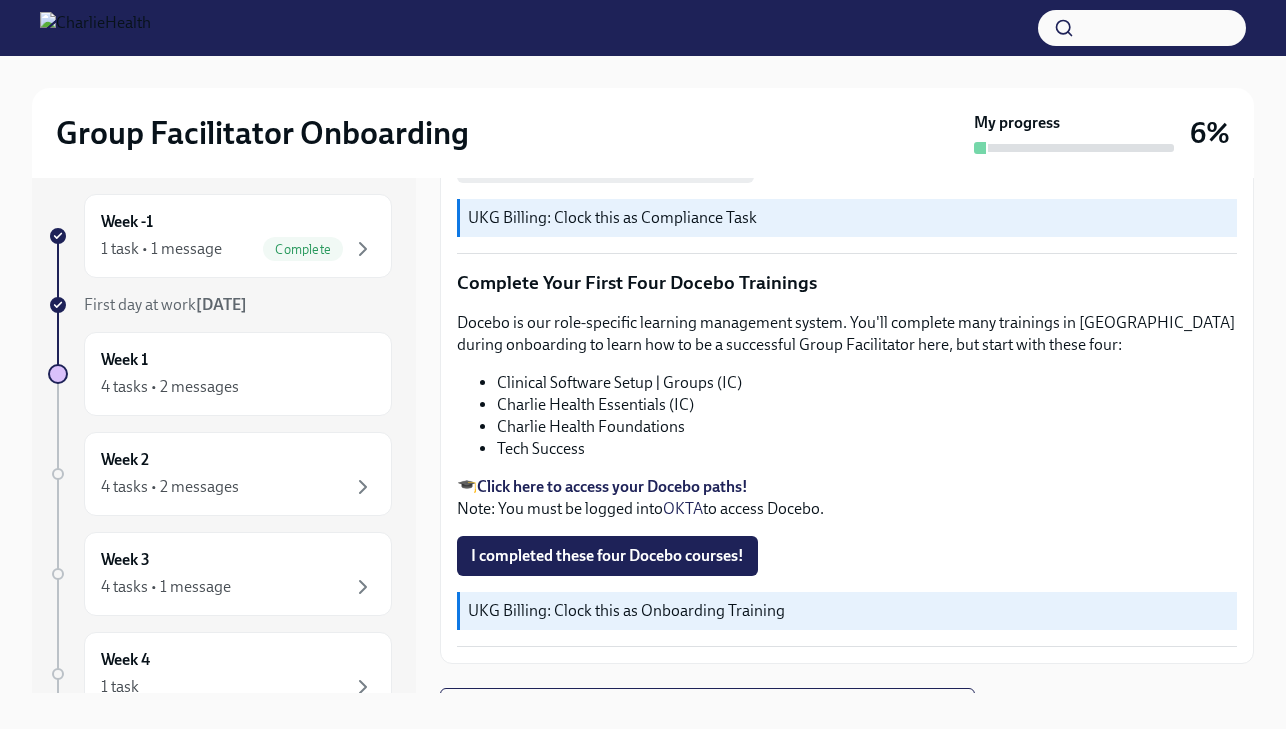 scroll, scrollTop: 2669, scrollLeft: 0, axis: vertical 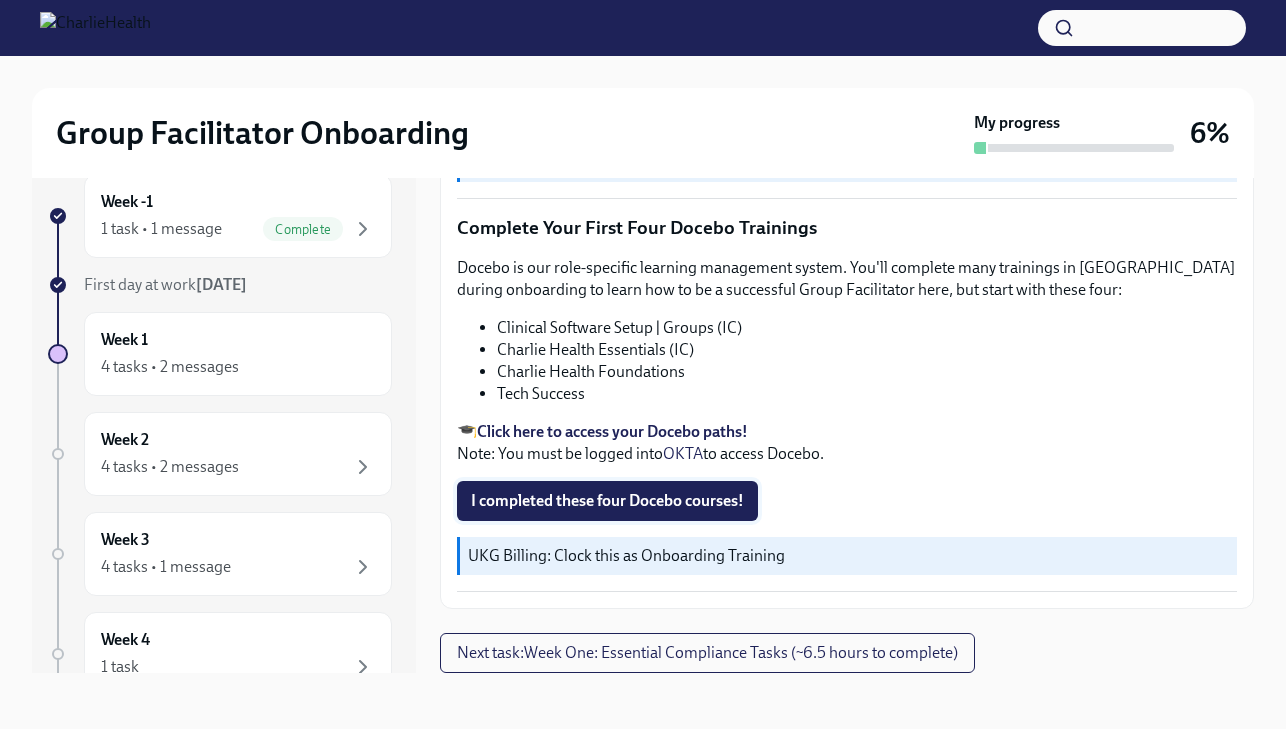 click on "I completed these four Docebo courses!" at bounding box center [607, 501] 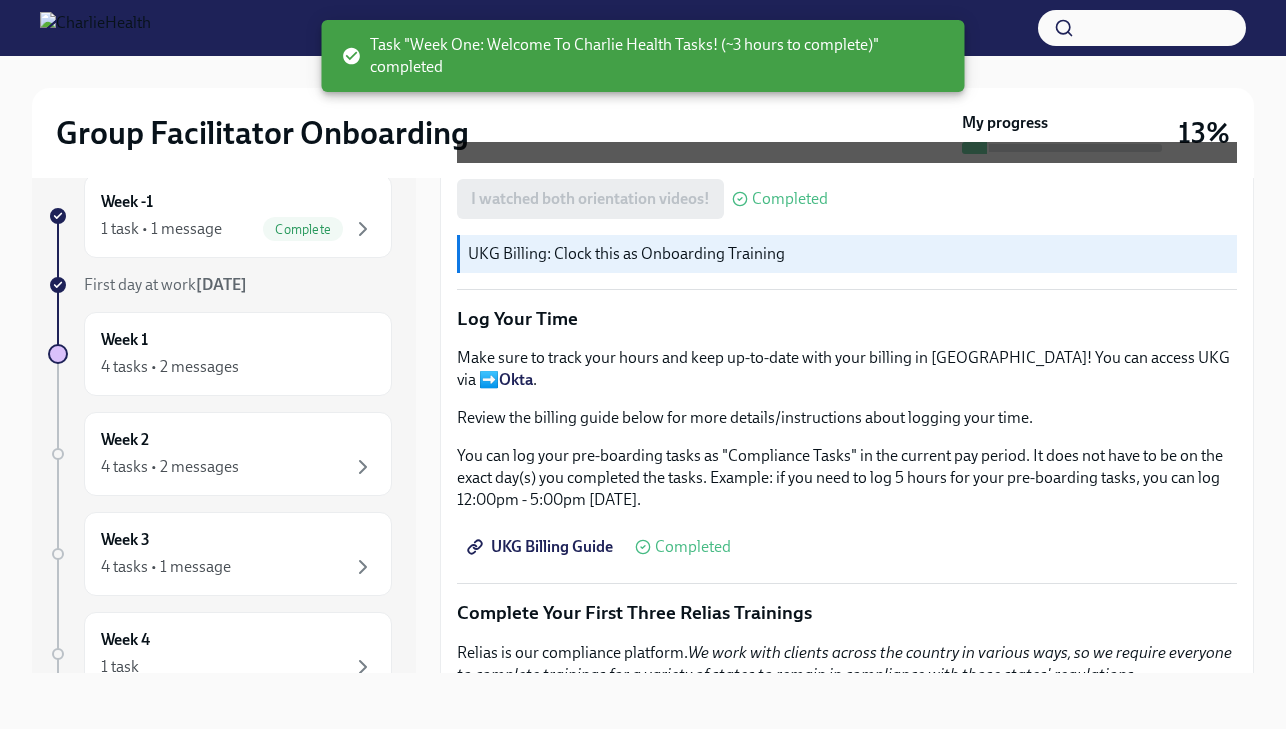 scroll, scrollTop: 2705, scrollLeft: 0, axis: vertical 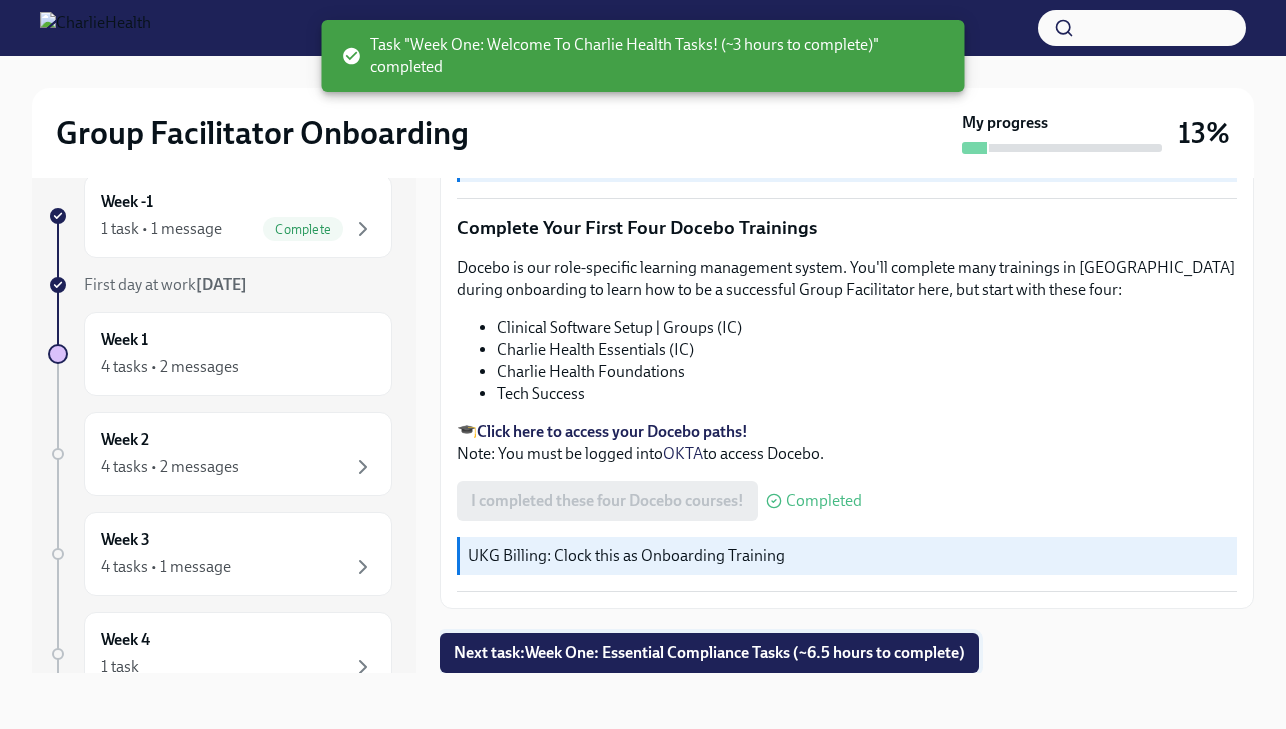 click on "Next task :  Week One: Essential Compliance Tasks (~6.5 hours to complete)" at bounding box center (709, 653) 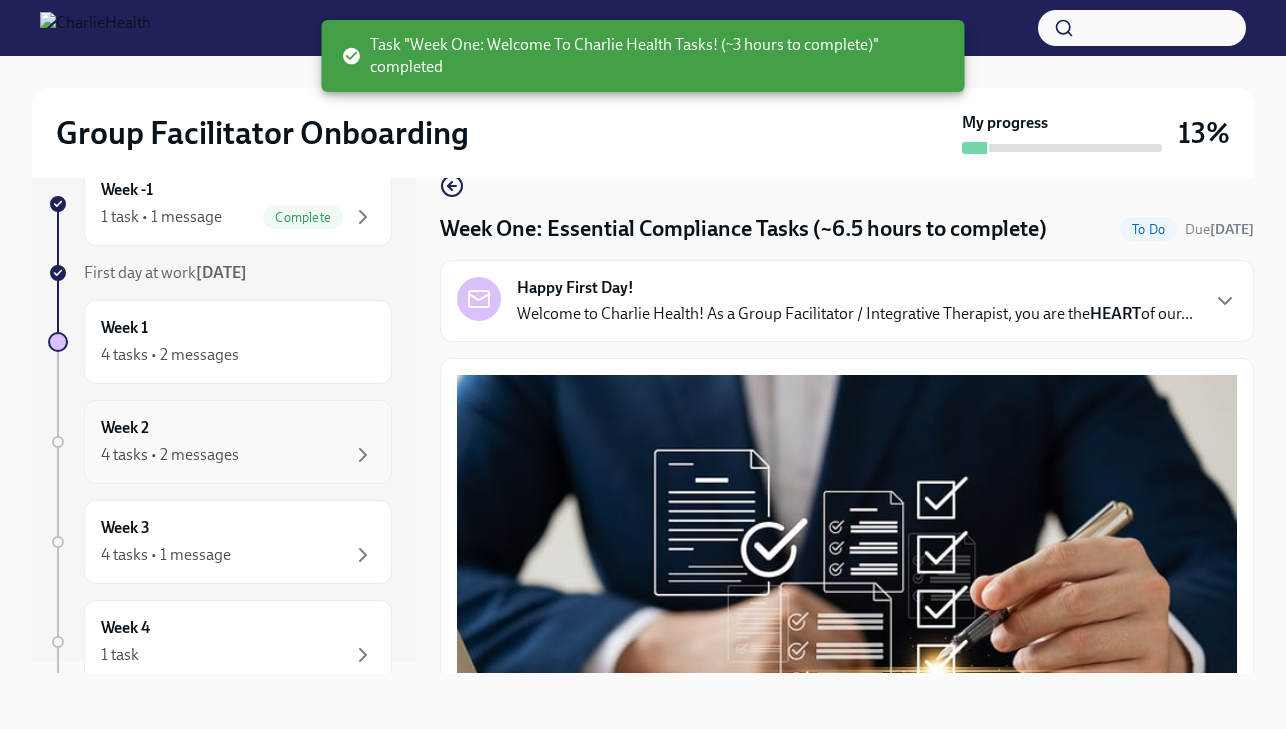 scroll, scrollTop: 16, scrollLeft: 0, axis: vertical 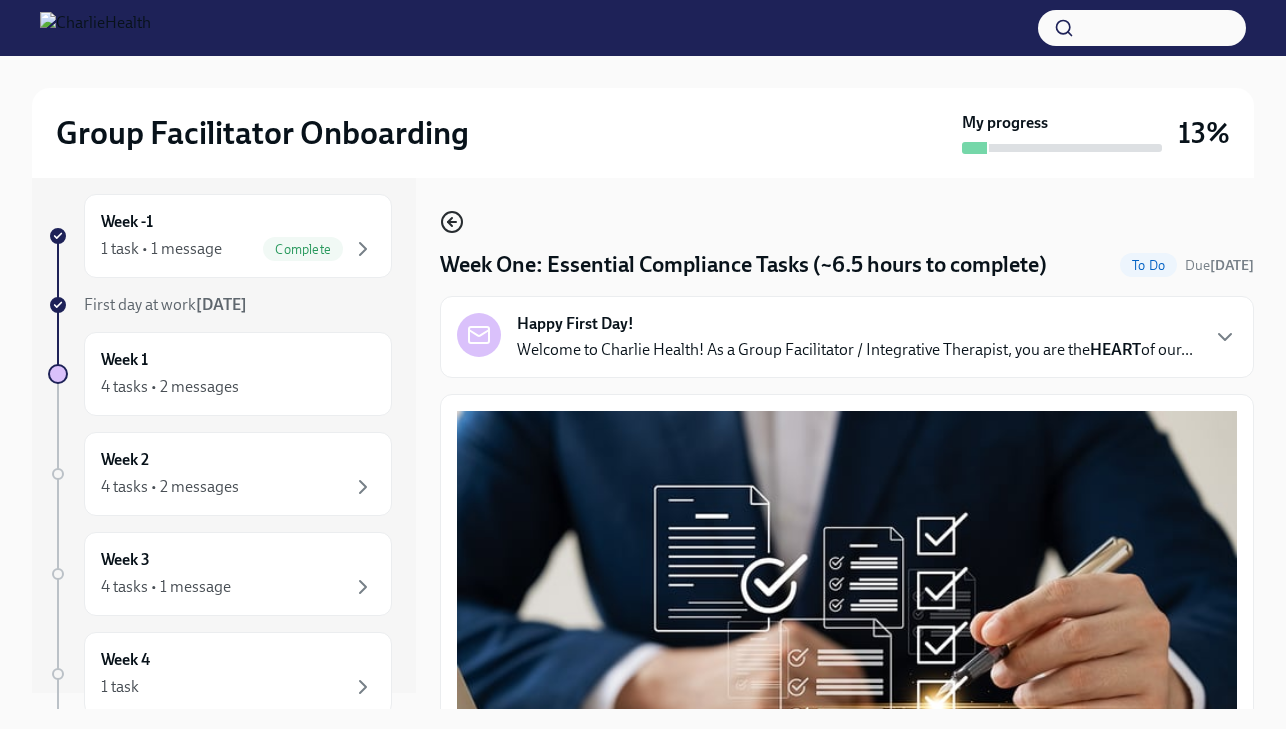 click 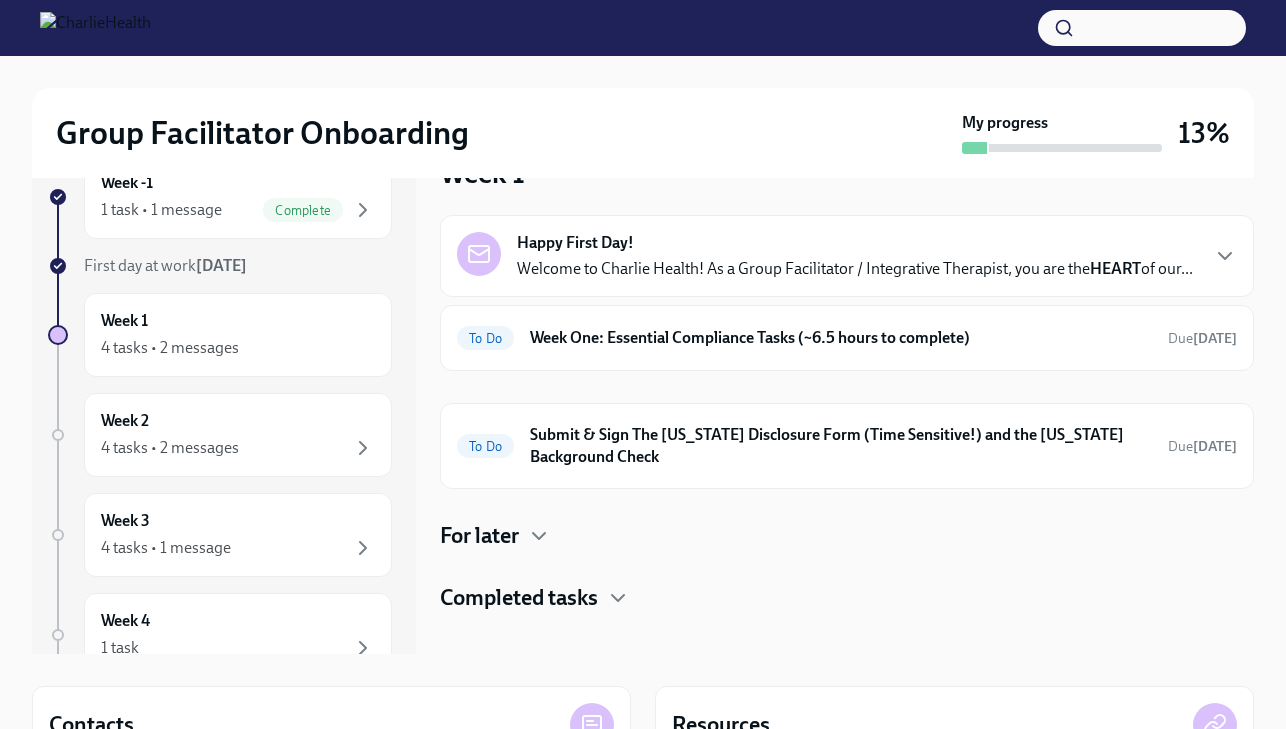 scroll, scrollTop: 46, scrollLeft: 0, axis: vertical 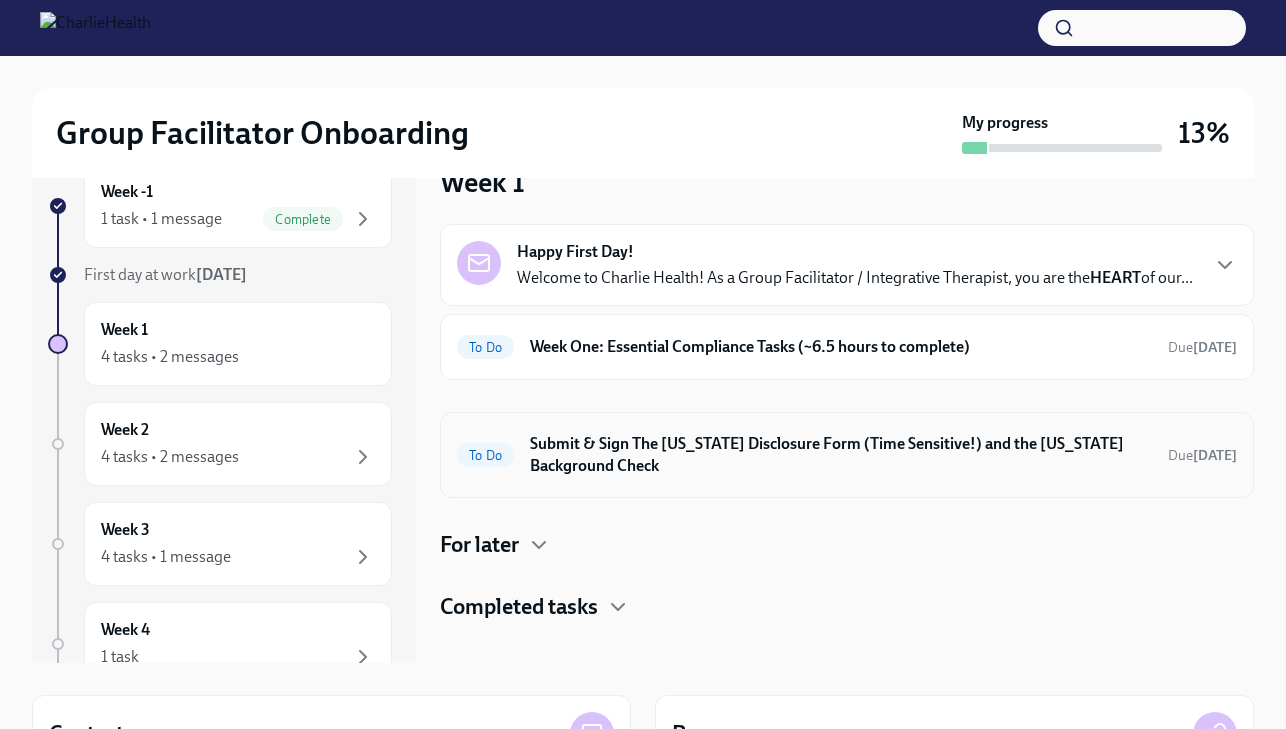 click on "Submit & Sign The Utah Disclosure Form (Time Sensitive!) and the Louisiana Background Check" at bounding box center (841, 455) 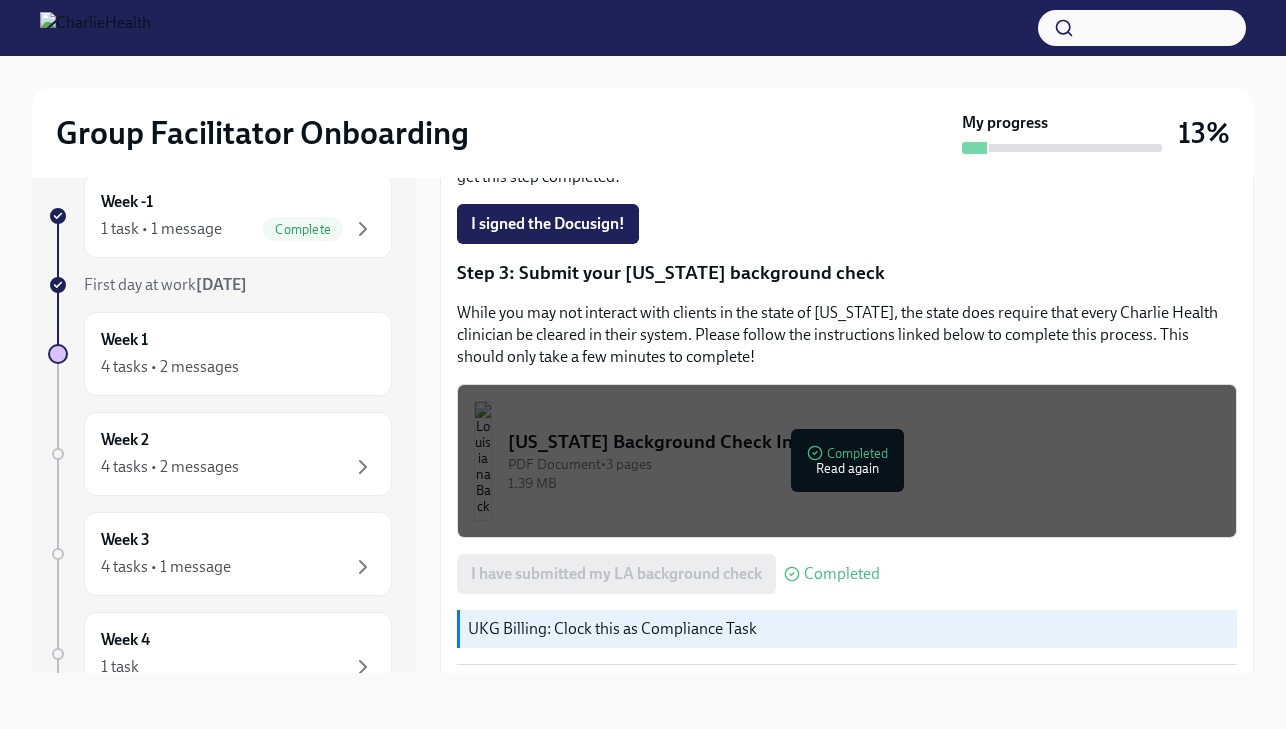 scroll, scrollTop: 541, scrollLeft: 0, axis: vertical 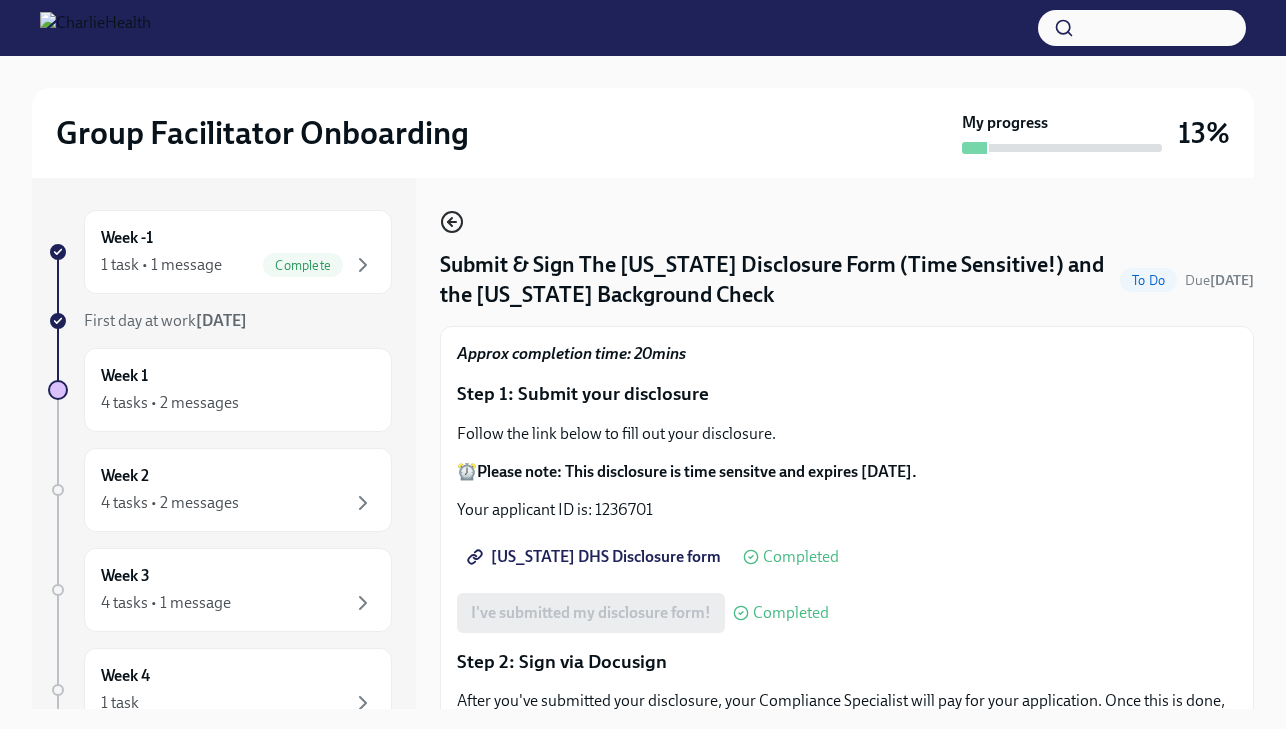 click 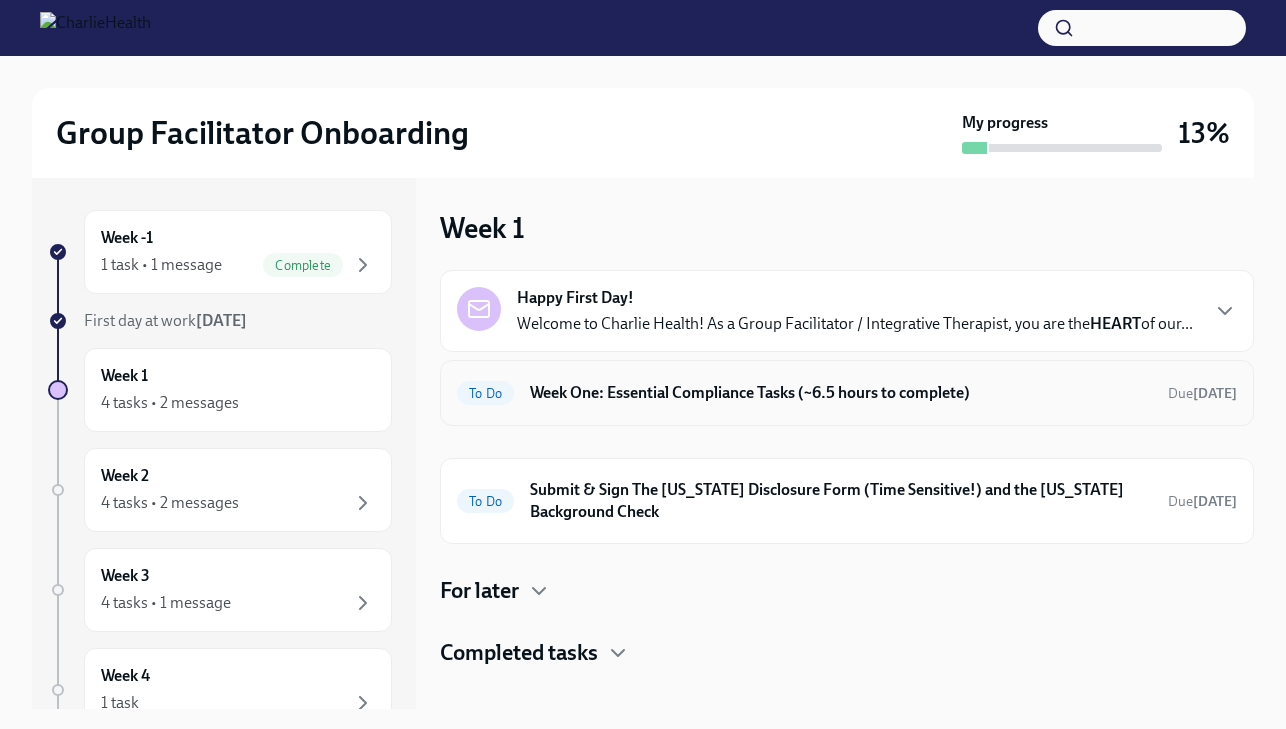 click on "Week One: Essential Compliance Tasks (~6.5 hours to complete)" at bounding box center (841, 393) 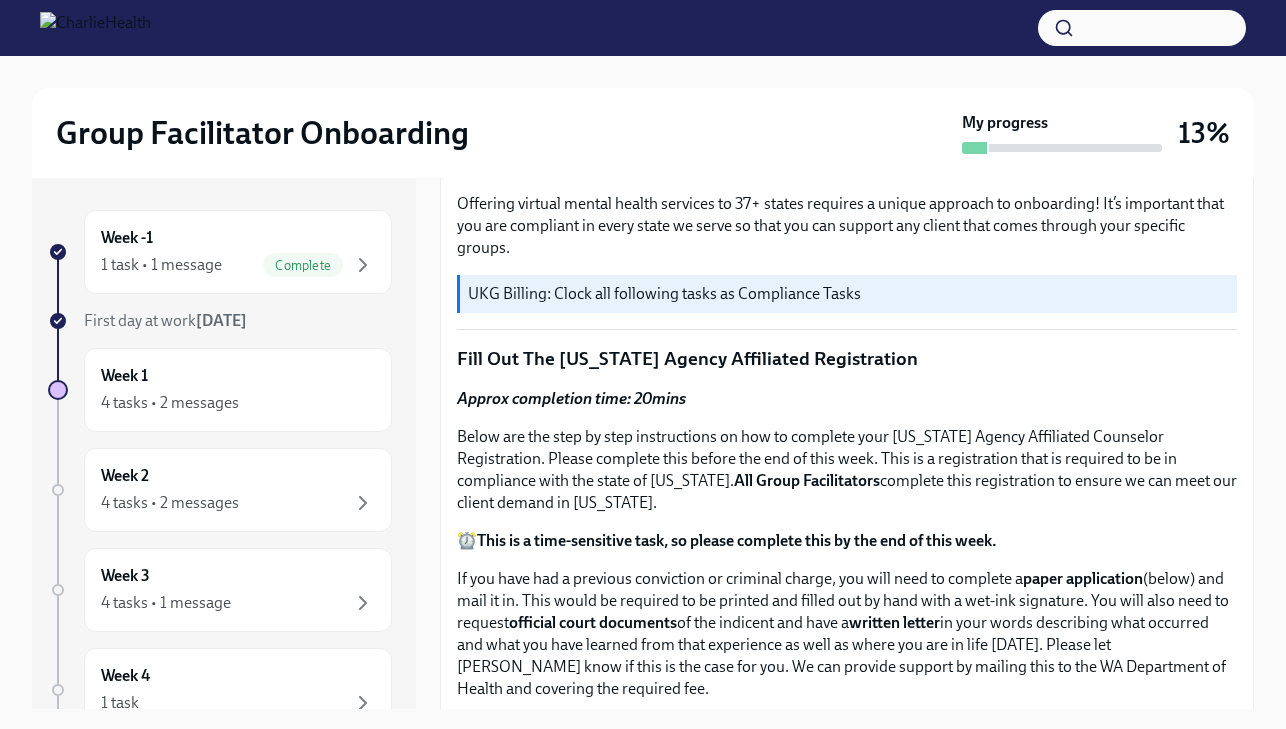 scroll, scrollTop: 0, scrollLeft: 0, axis: both 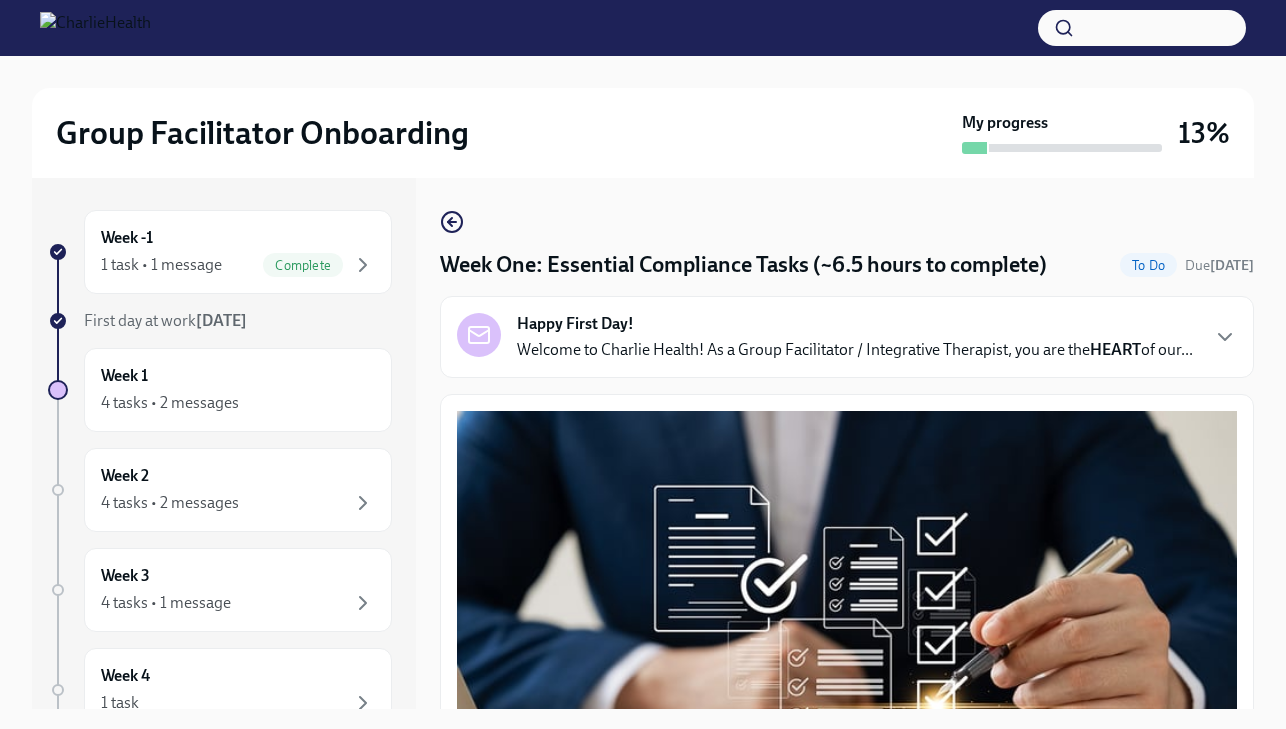 click on "Week One: Essential Compliance Tasks (~6.5 hours to complete) To Do Due  in 4 days Happy First Day! Welcome to Charlie Health! As a Group Facilitator / Integrative Therapist, you are the  HEART  of our... Welcome to your essential compliance tasks list!
Offering virtual mental health services to 37+ states requires a unique approach to onboarding! It’s important that you are compliant in every state we serve so that you can support any client that comes through your specific groups. UKG Billing: Clock all following tasks as Compliance Tasks Fill Out The Washington Agency Affiliated Registration Approx completion time: 20mins
Below are the step by step instructions on how to complete your Washington Agency Affiliated Counselor Registration. Please complete this before the end of this week. This is a registration that is required to be in compliance with the state of Washington.  All Group Facilitators  complete this registration to ensure we can meet our client demand in Washington.
⏰" at bounding box center (847, 2217) 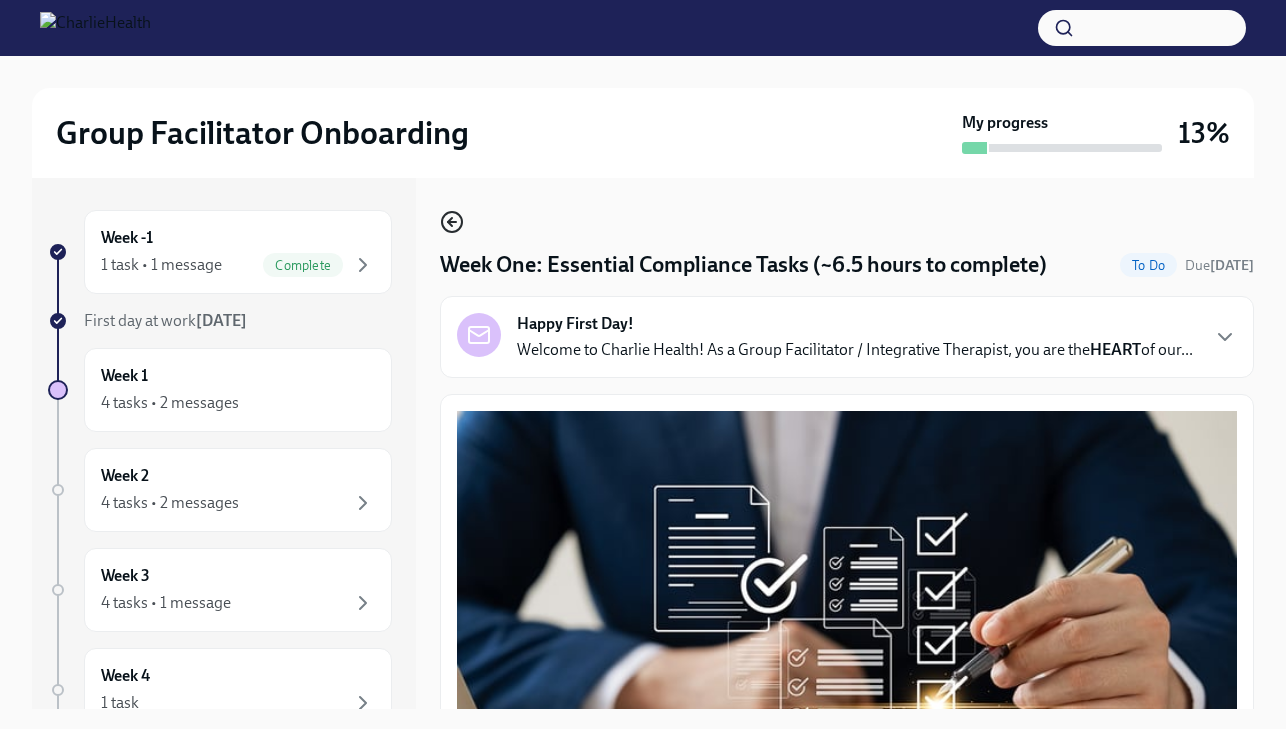 click 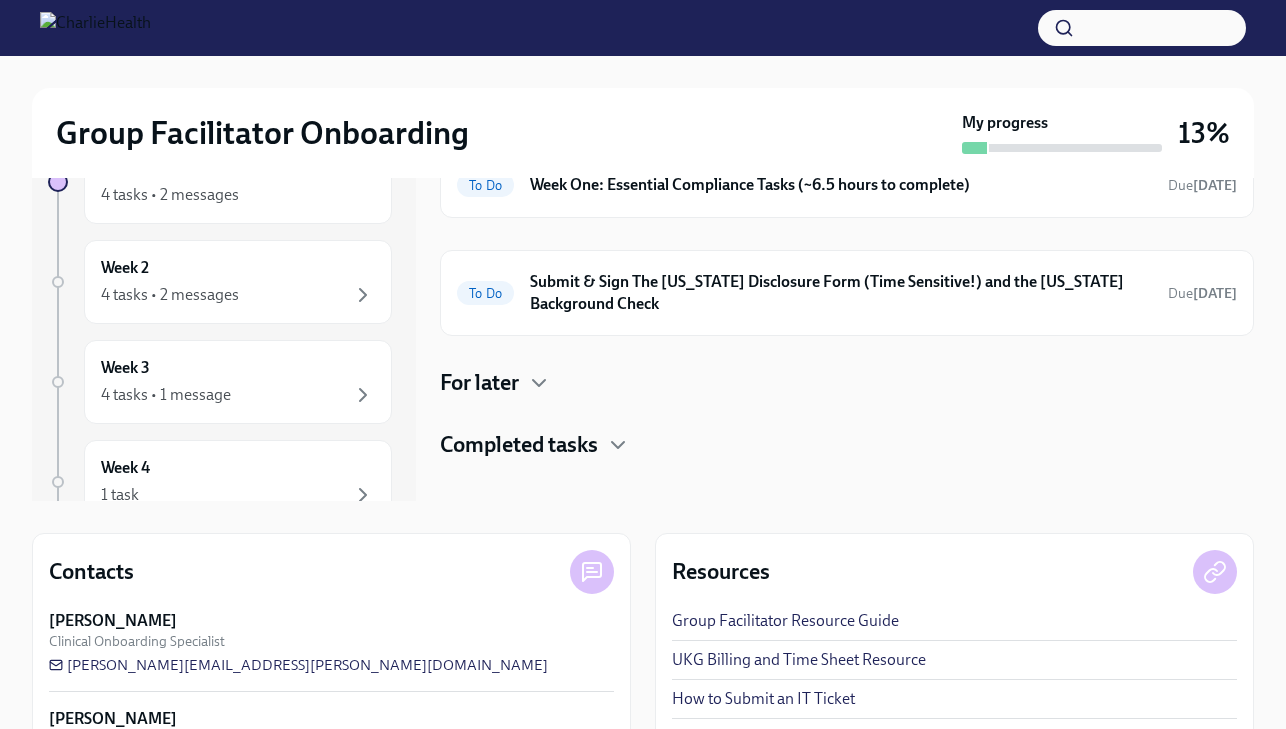 scroll, scrollTop: 0, scrollLeft: 0, axis: both 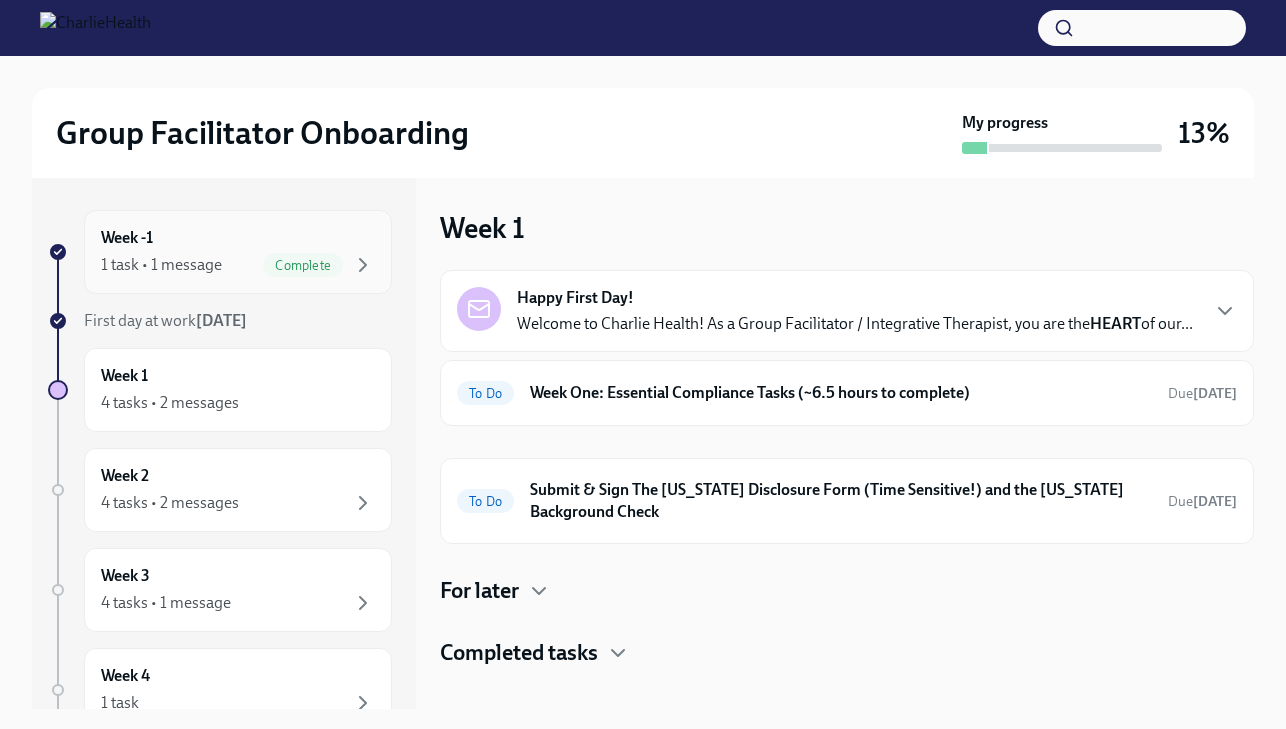 click on "Week -1 1 task • 1 message Complete" at bounding box center (238, 252) 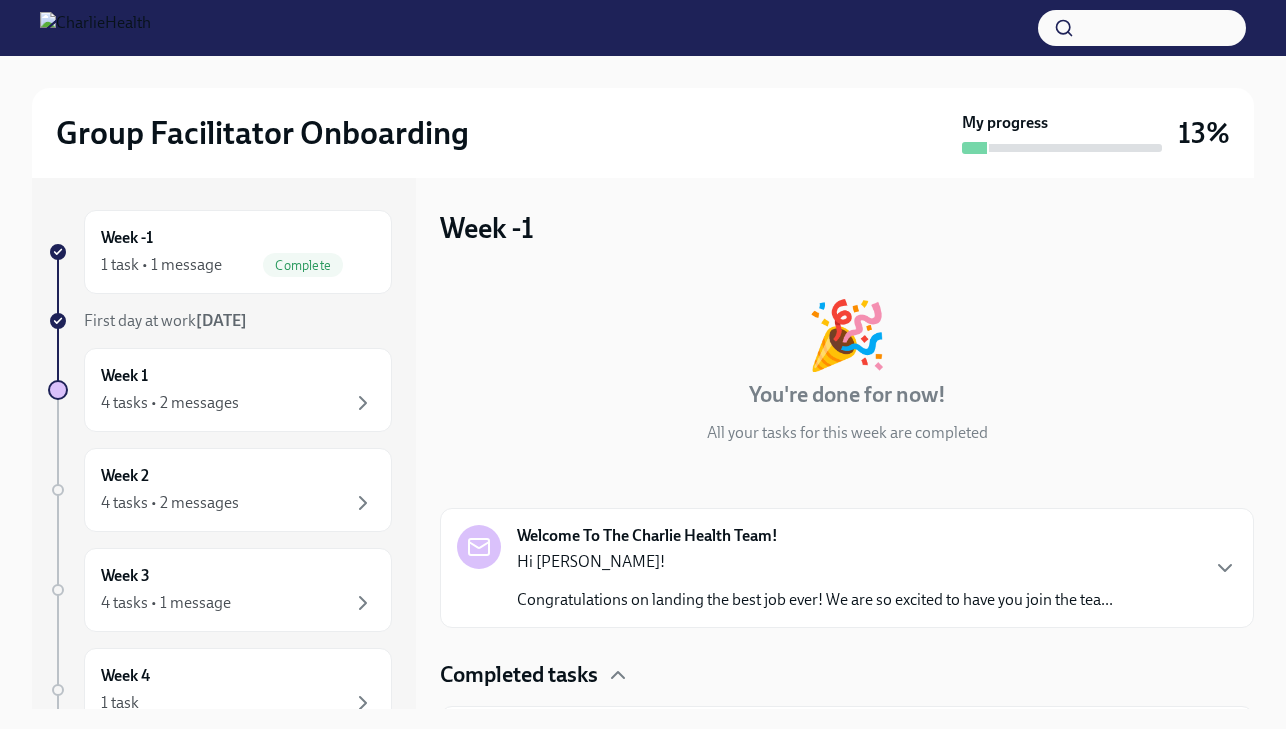 scroll, scrollTop: 63, scrollLeft: 0, axis: vertical 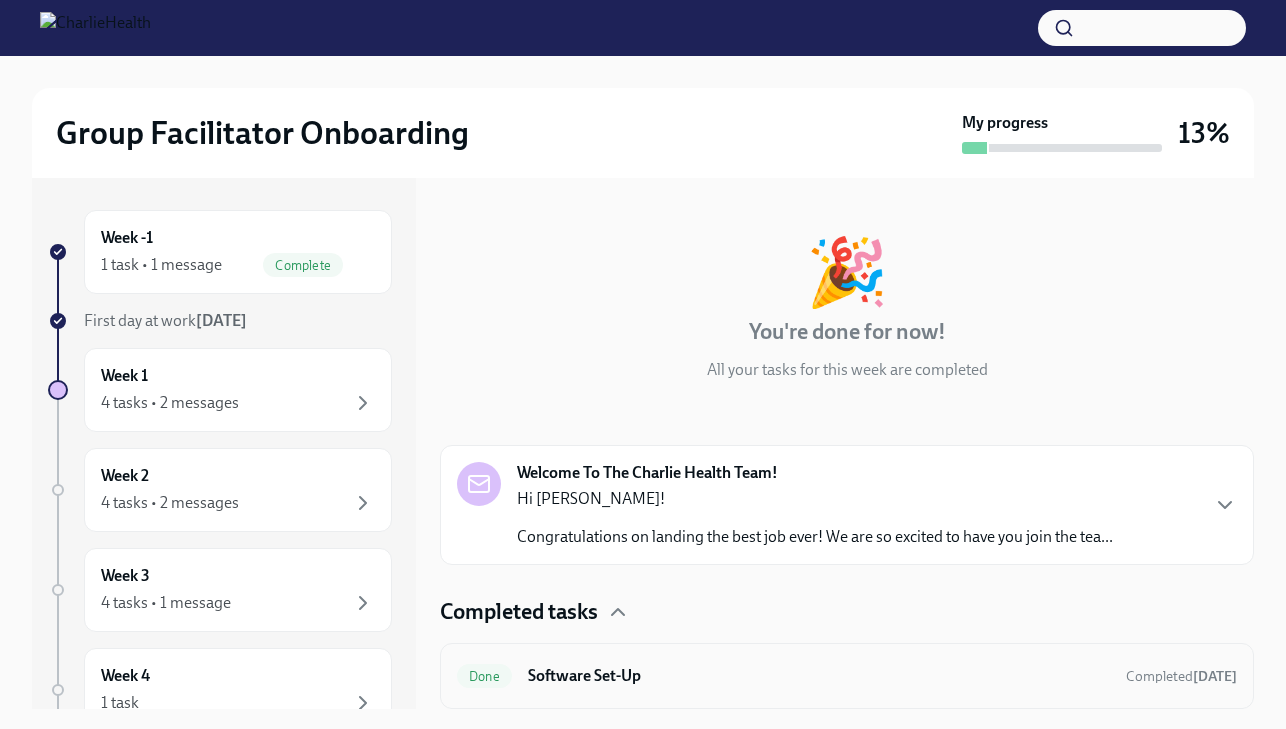 click on "Done Software Set-Up Completed  yesterday" at bounding box center [847, 676] 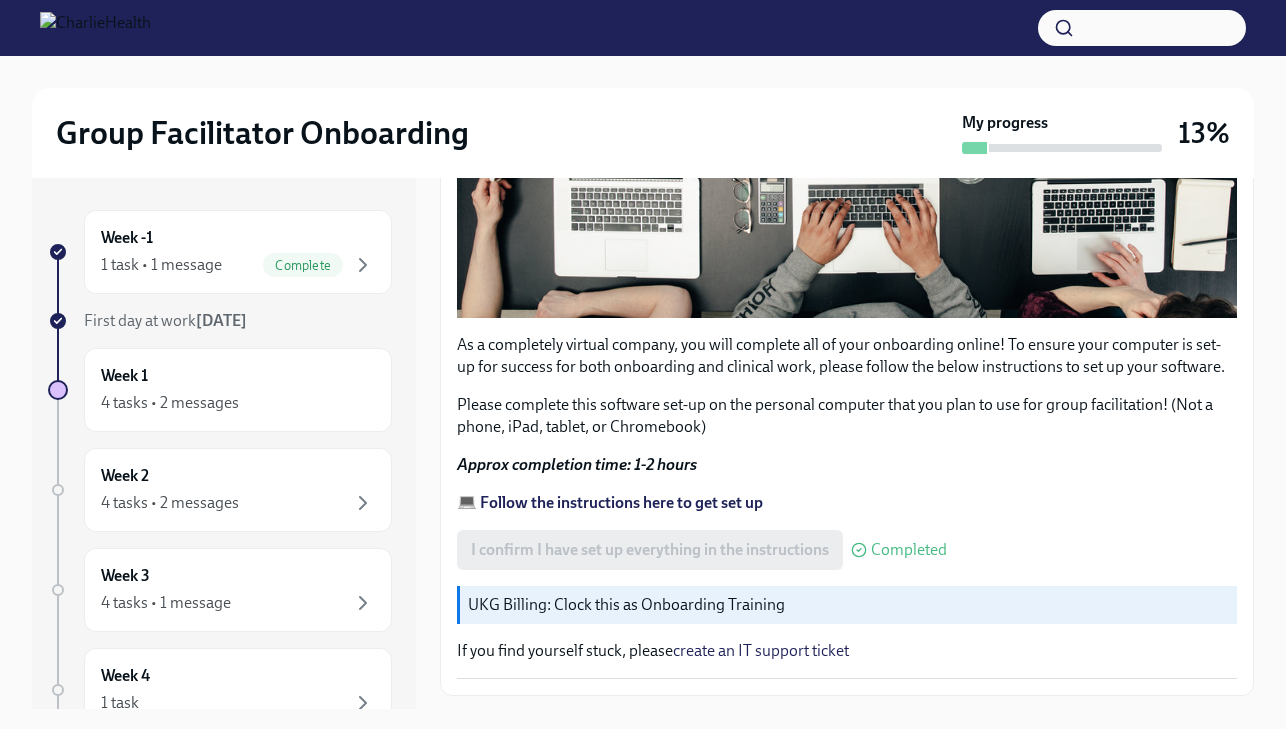scroll, scrollTop: 643, scrollLeft: 0, axis: vertical 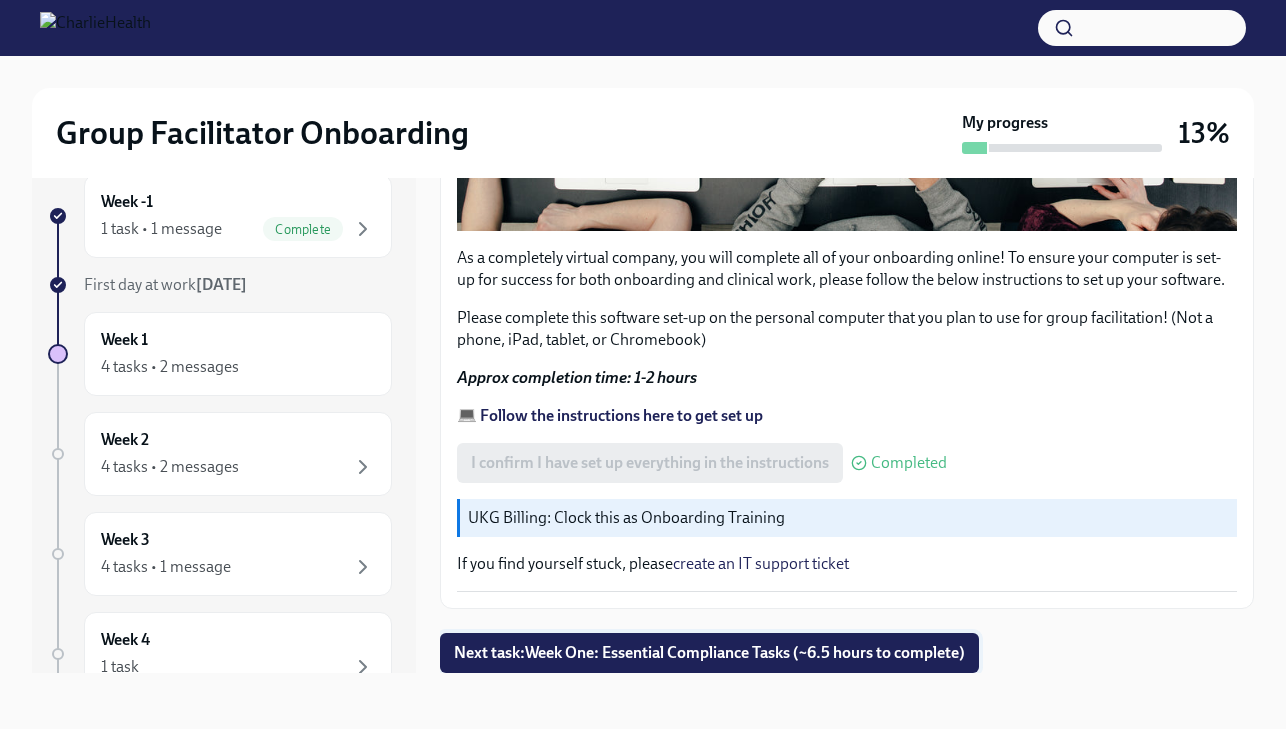 click on "Next task :  Week One: Essential Compliance Tasks (~6.5 hours to complete)" at bounding box center [709, 653] 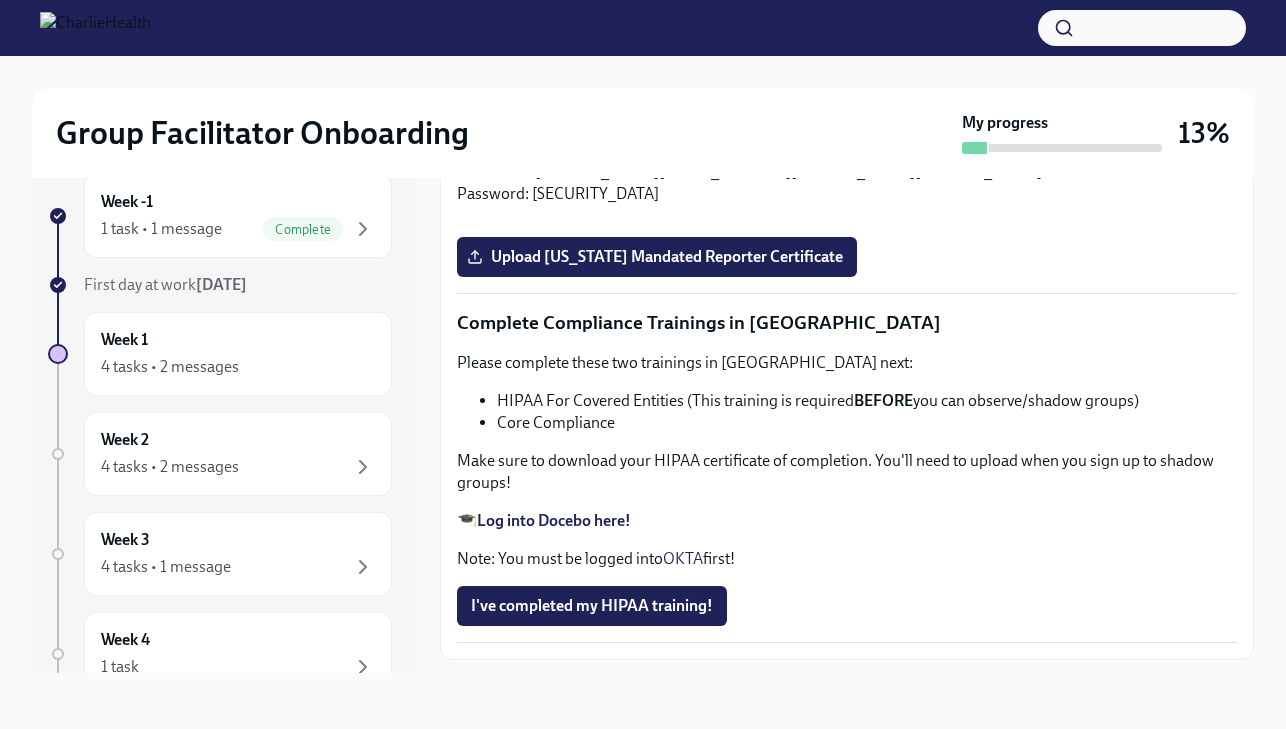 scroll, scrollTop: 3490, scrollLeft: 0, axis: vertical 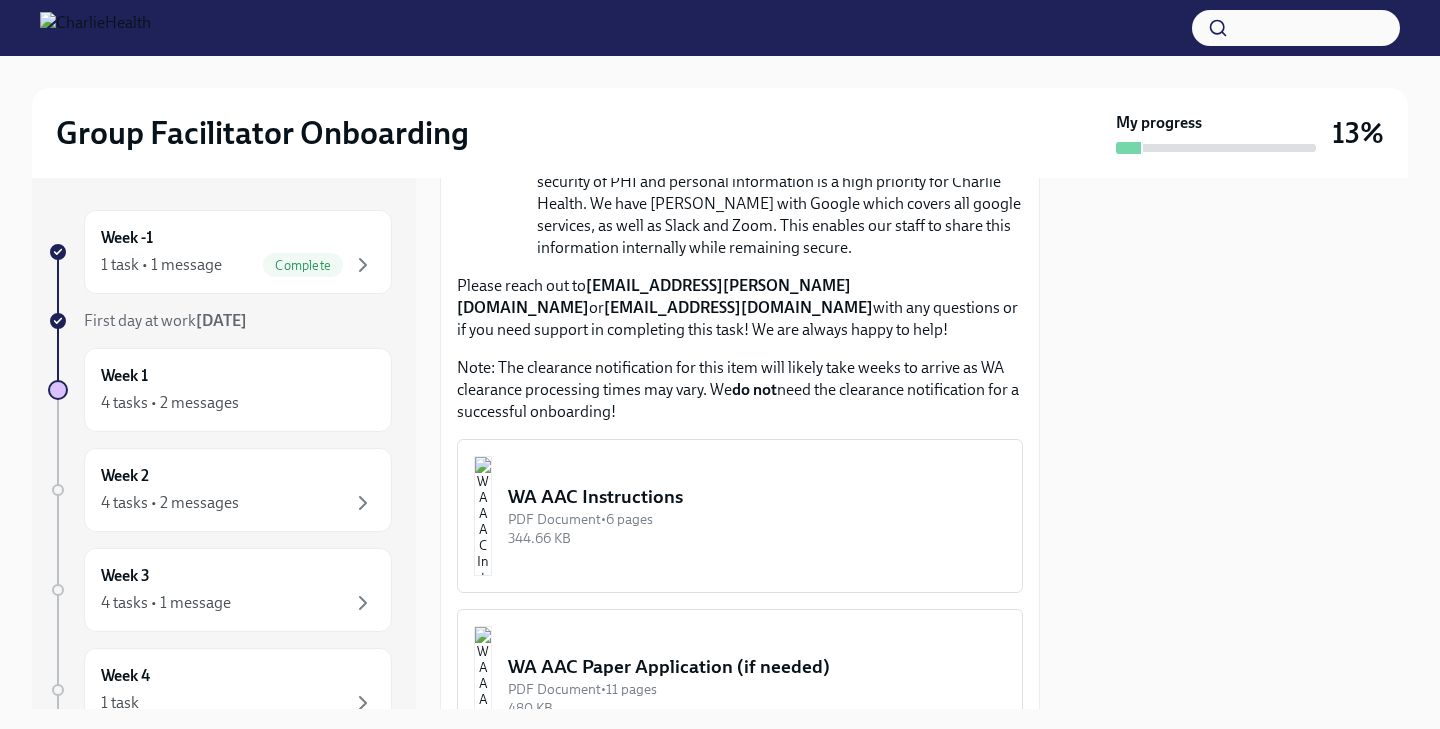 click on "WA AAC Instructions" at bounding box center (757, 497) 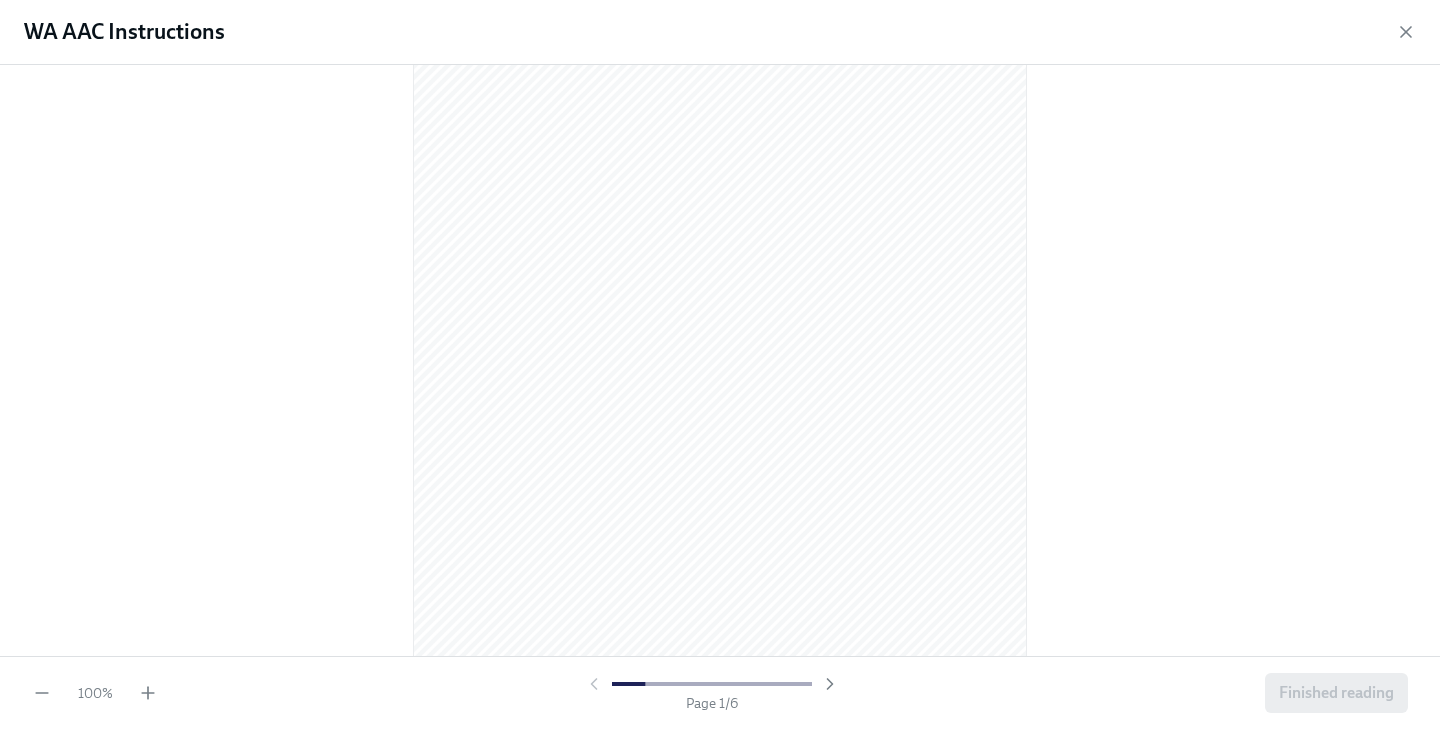 scroll, scrollTop: 34, scrollLeft: 0, axis: vertical 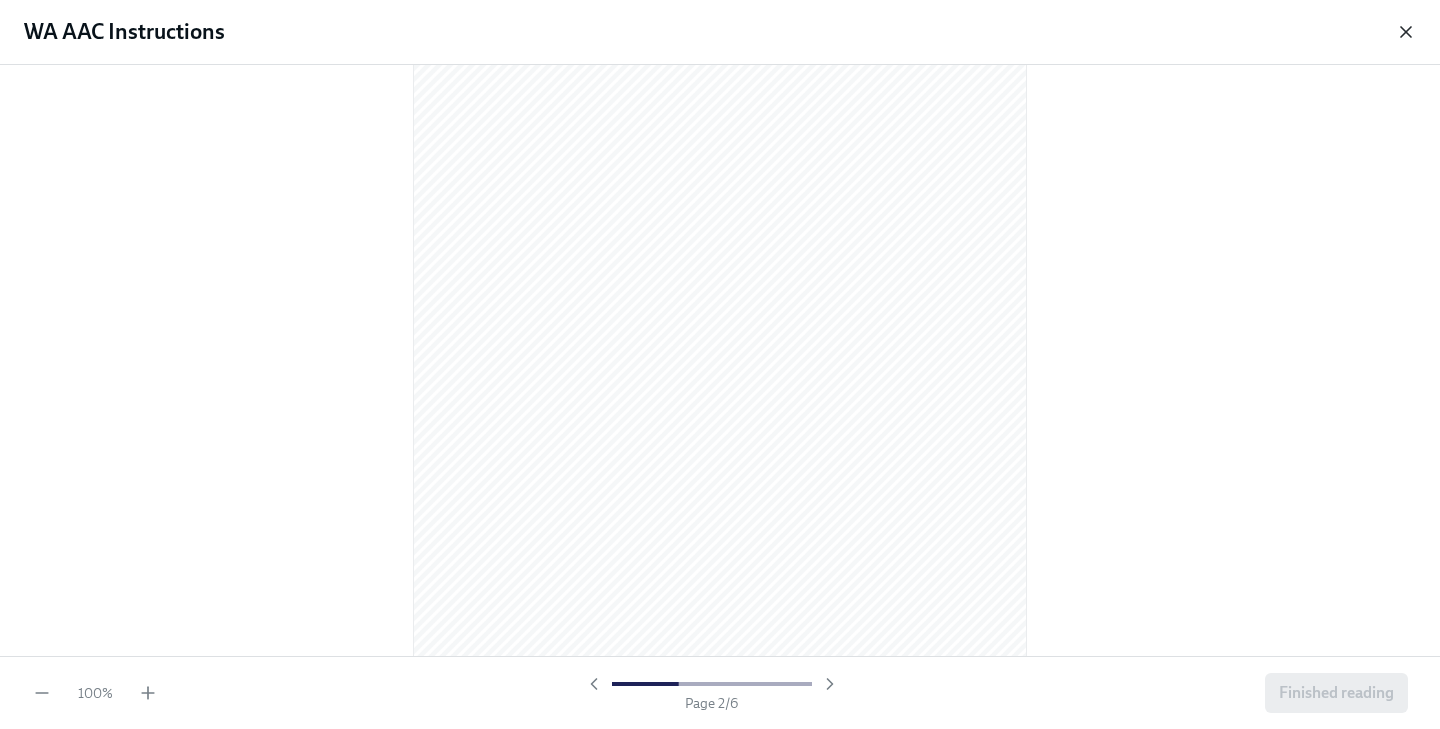 click 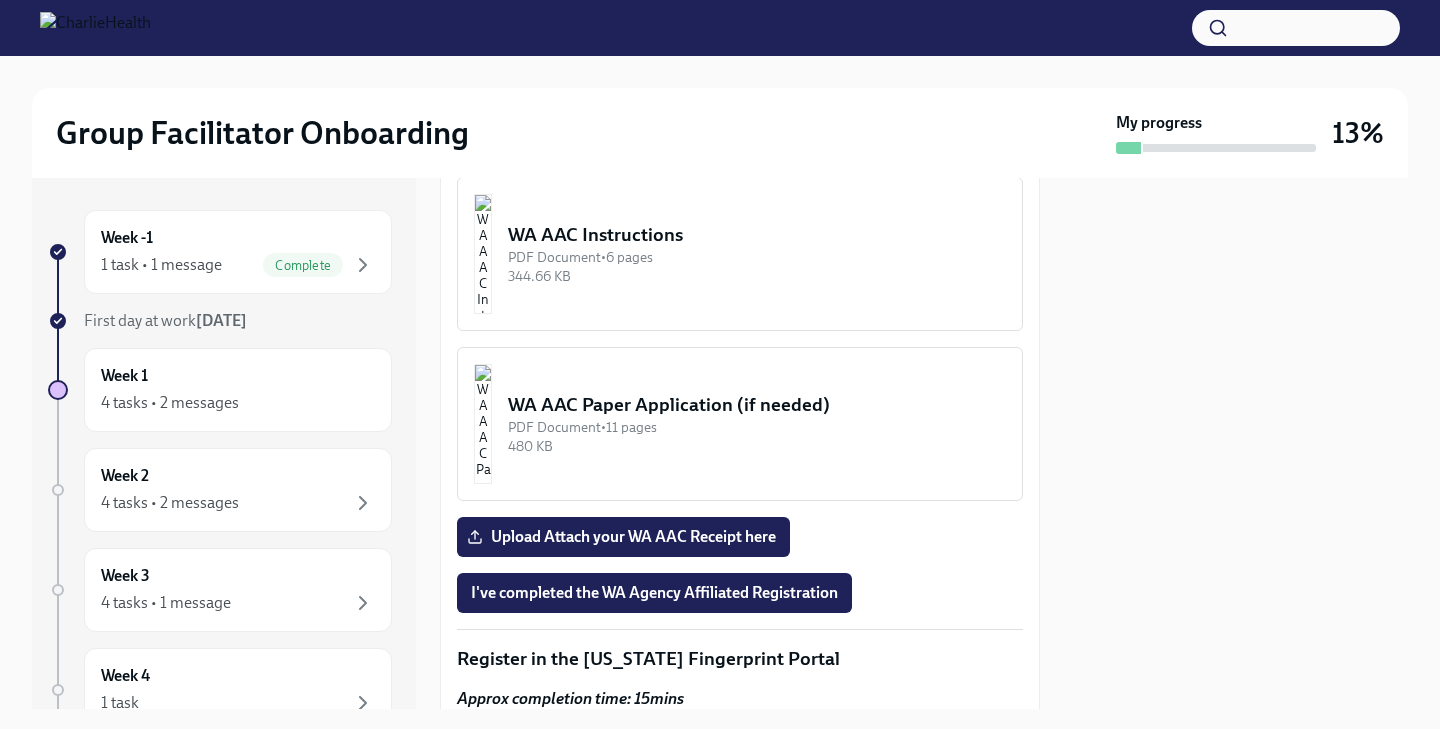 scroll, scrollTop: 1856, scrollLeft: 0, axis: vertical 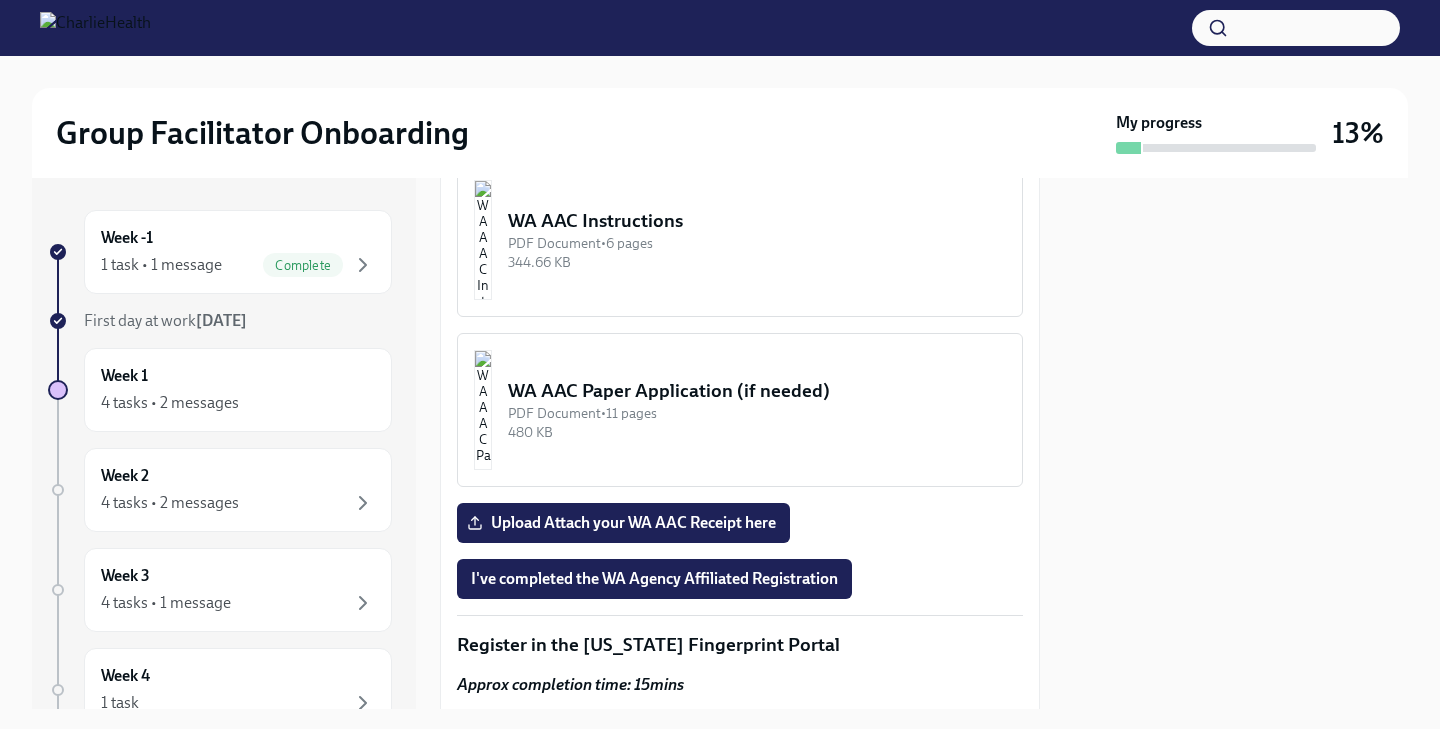click on "WA AAC Paper Application (if needed) PDF Document  •  11 pages 480 KB" at bounding box center [740, 410] 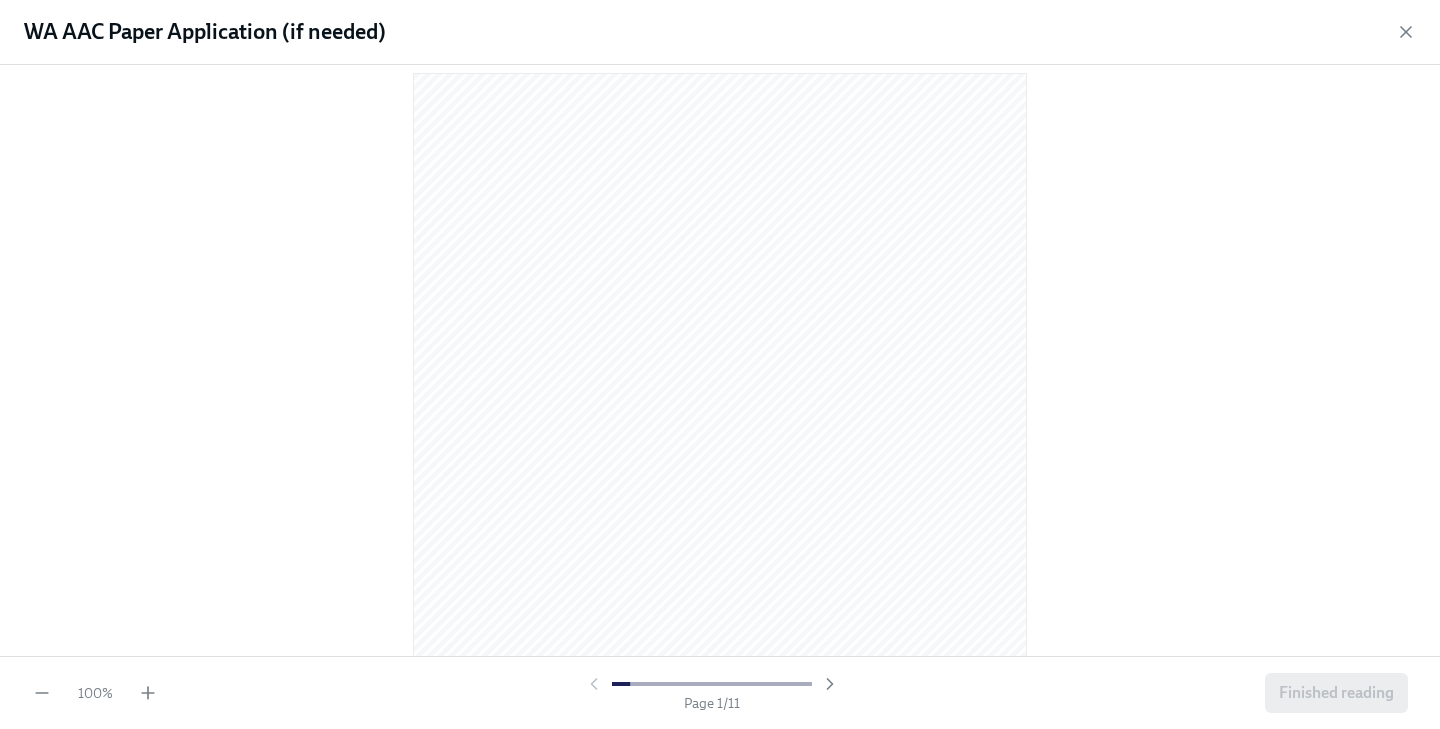 scroll, scrollTop: 0, scrollLeft: 0, axis: both 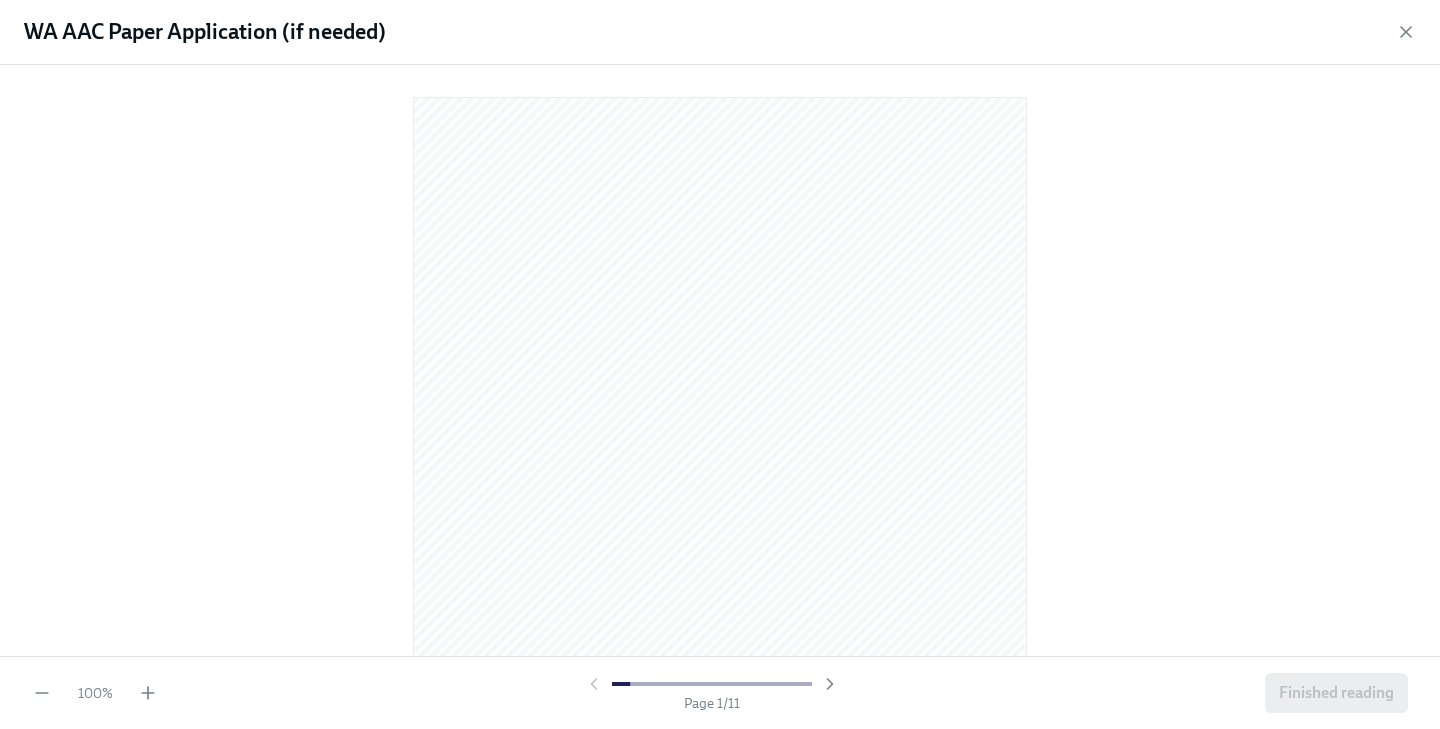 click on "WA AAC Paper Application (if needed) 100 % Page   1 / 11 Finished reading" at bounding box center [720, 364] 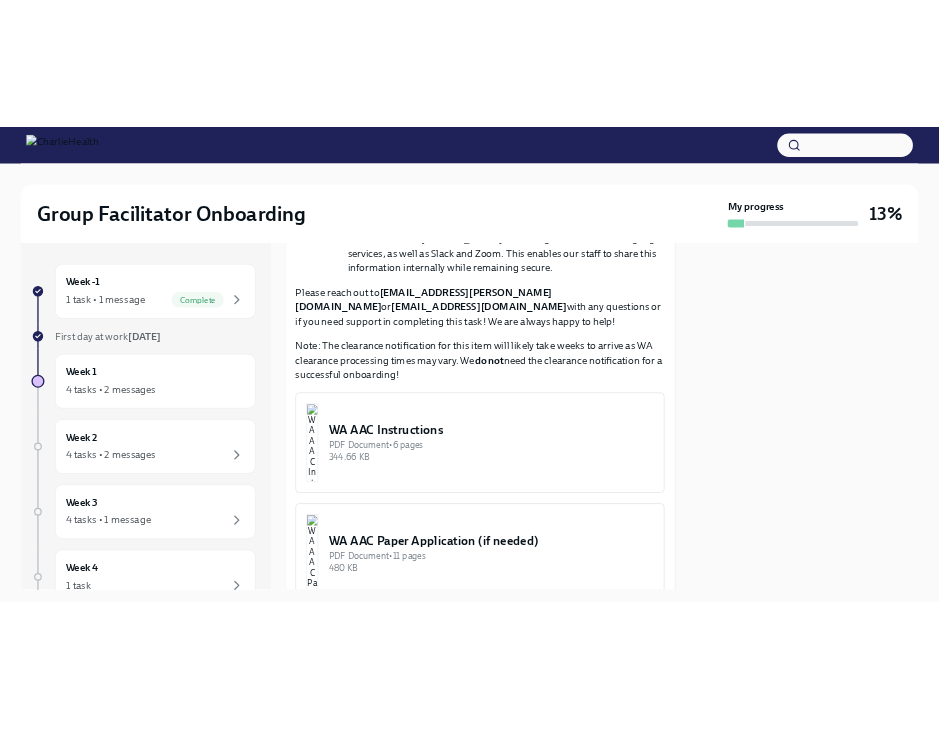 scroll, scrollTop: 1619, scrollLeft: 4, axis: both 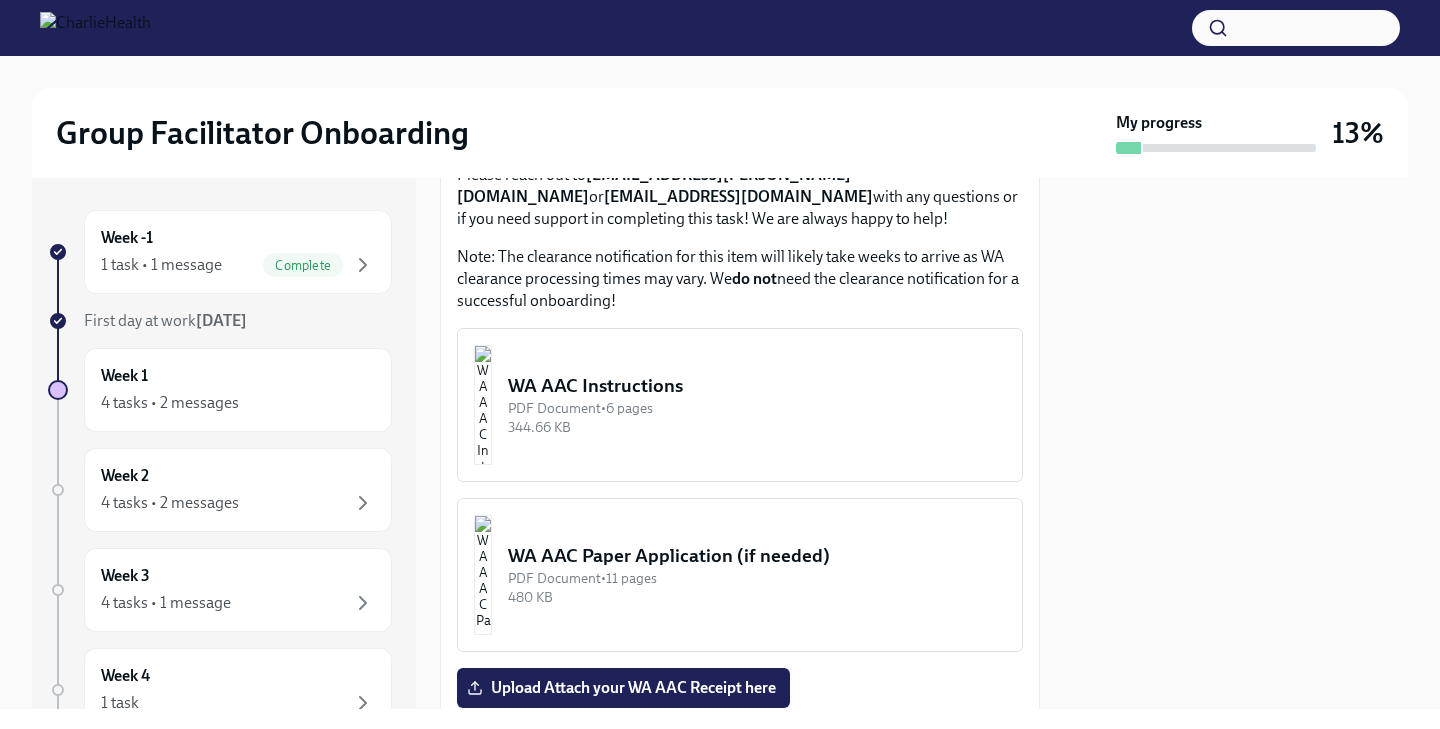 click at bounding box center [483, 405] 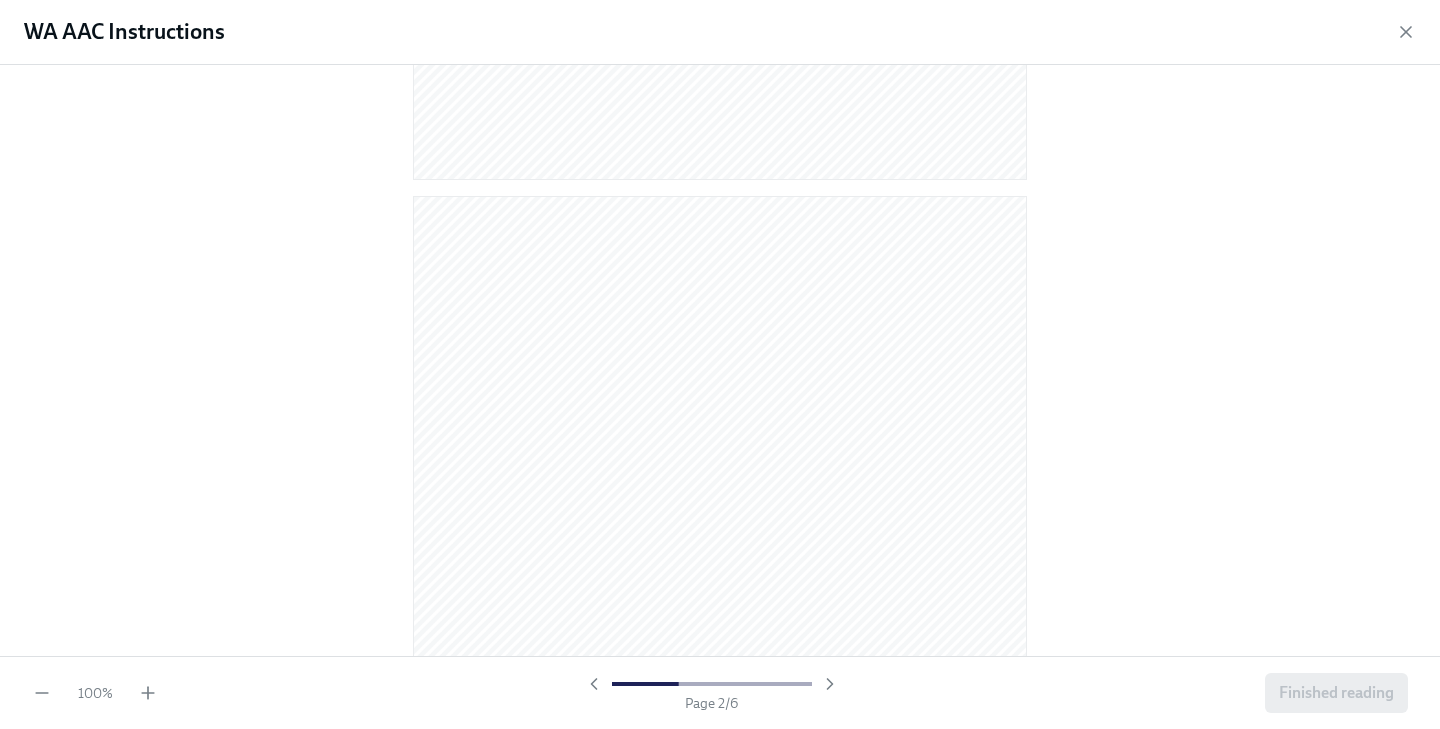 scroll, scrollTop: 718, scrollLeft: 0, axis: vertical 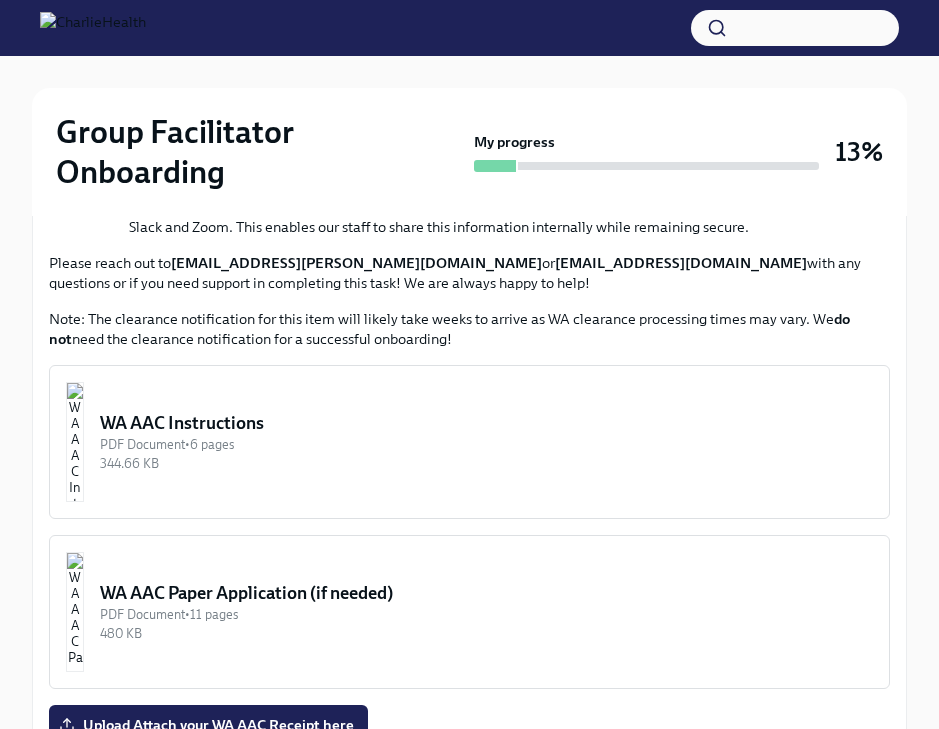 click on "WA AAC Instructions PDF Document  •  6 pages 344.66 KB" at bounding box center [469, 442] 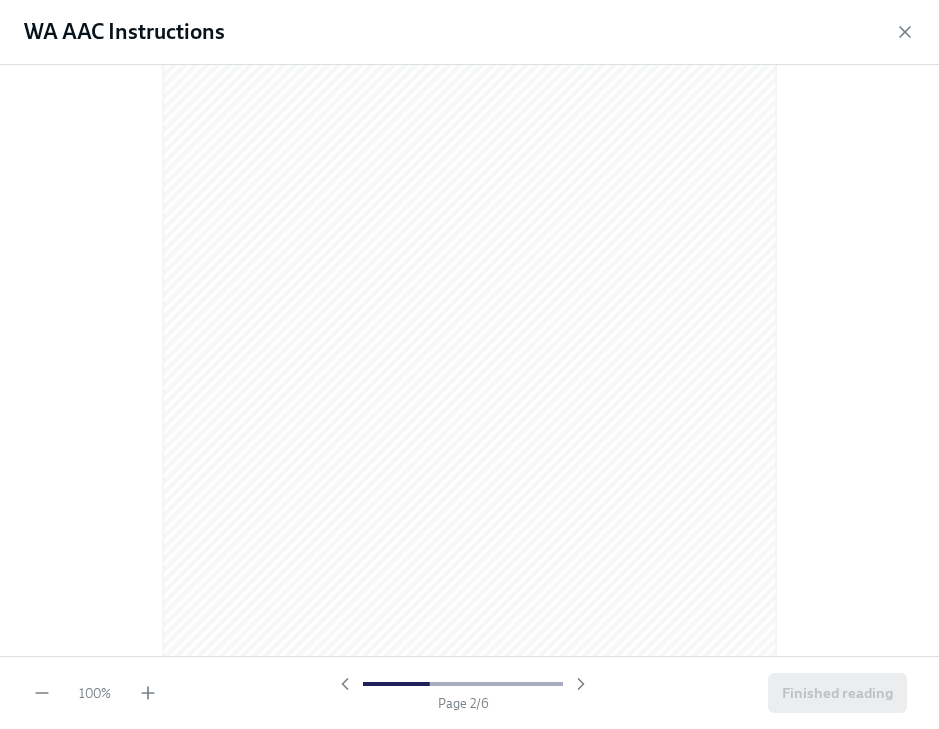 scroll, scrollTop: 985, scrollLeft: 0, axis: vertical 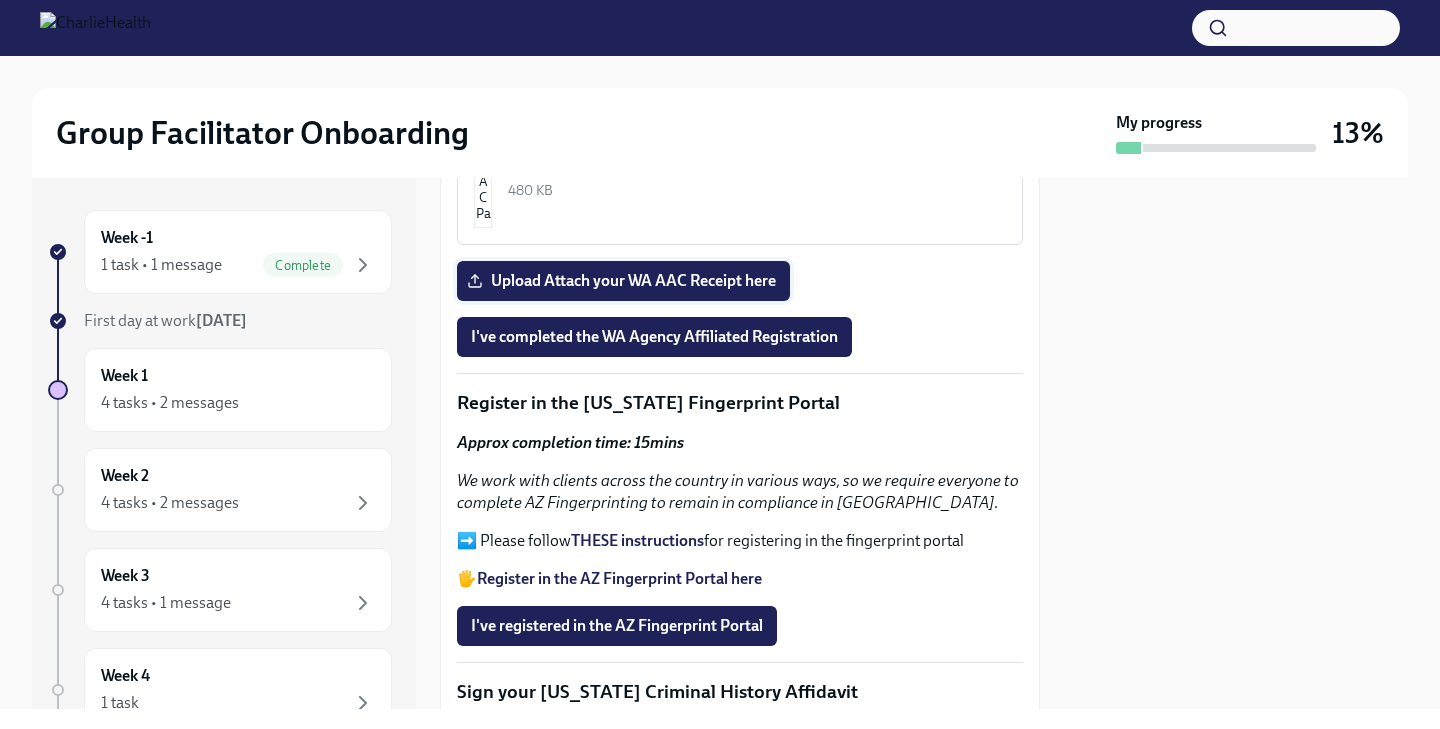 click on "Upload Attach your WA AAC Receipt here" at bounding box center [623, 281] 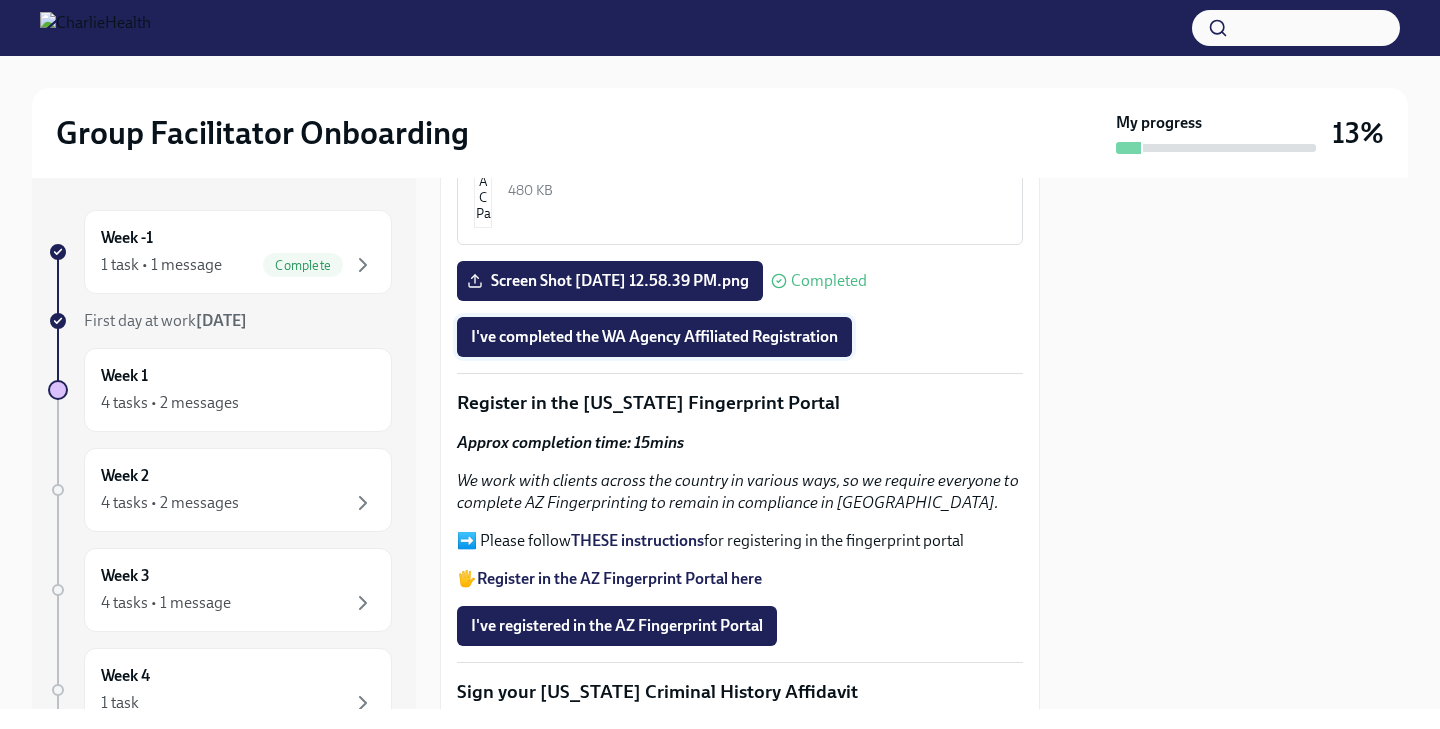 click on "I've completed the WA Agency Affiliated Registration" at bounding box center [654, 337] 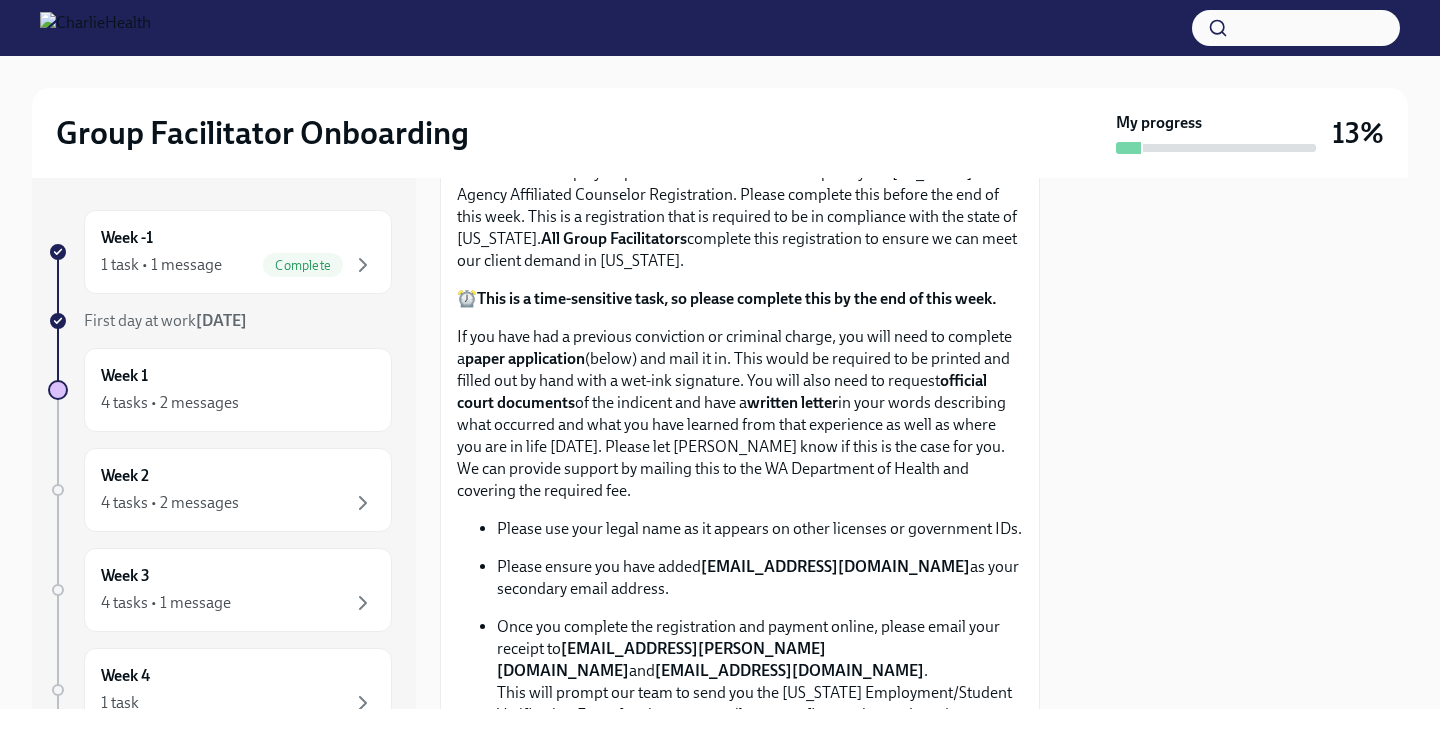 scroll, scrollTop: 0, scrollLeft: 0, axis: both 